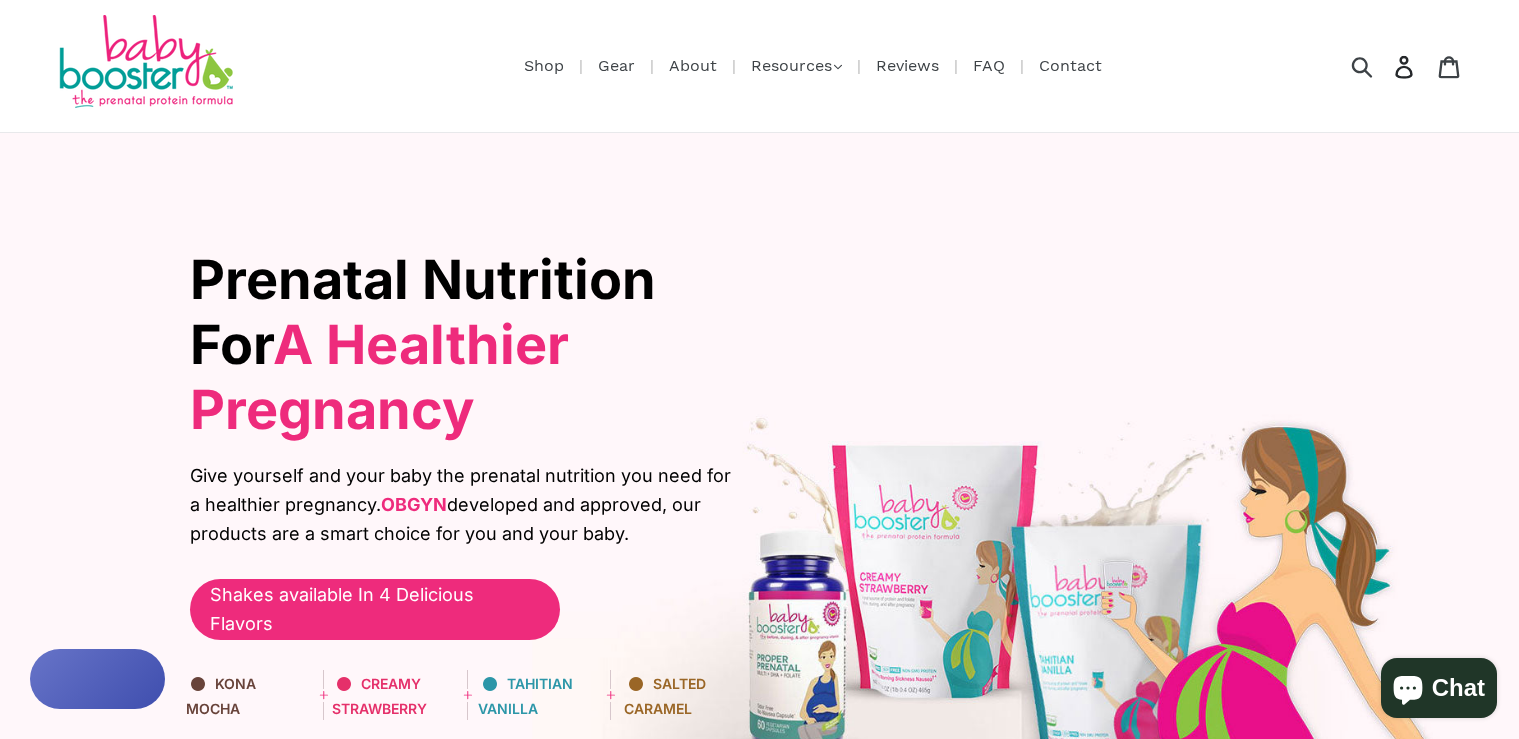 scroll, scrollTop: 0, scrollLeft: 0, axis: both 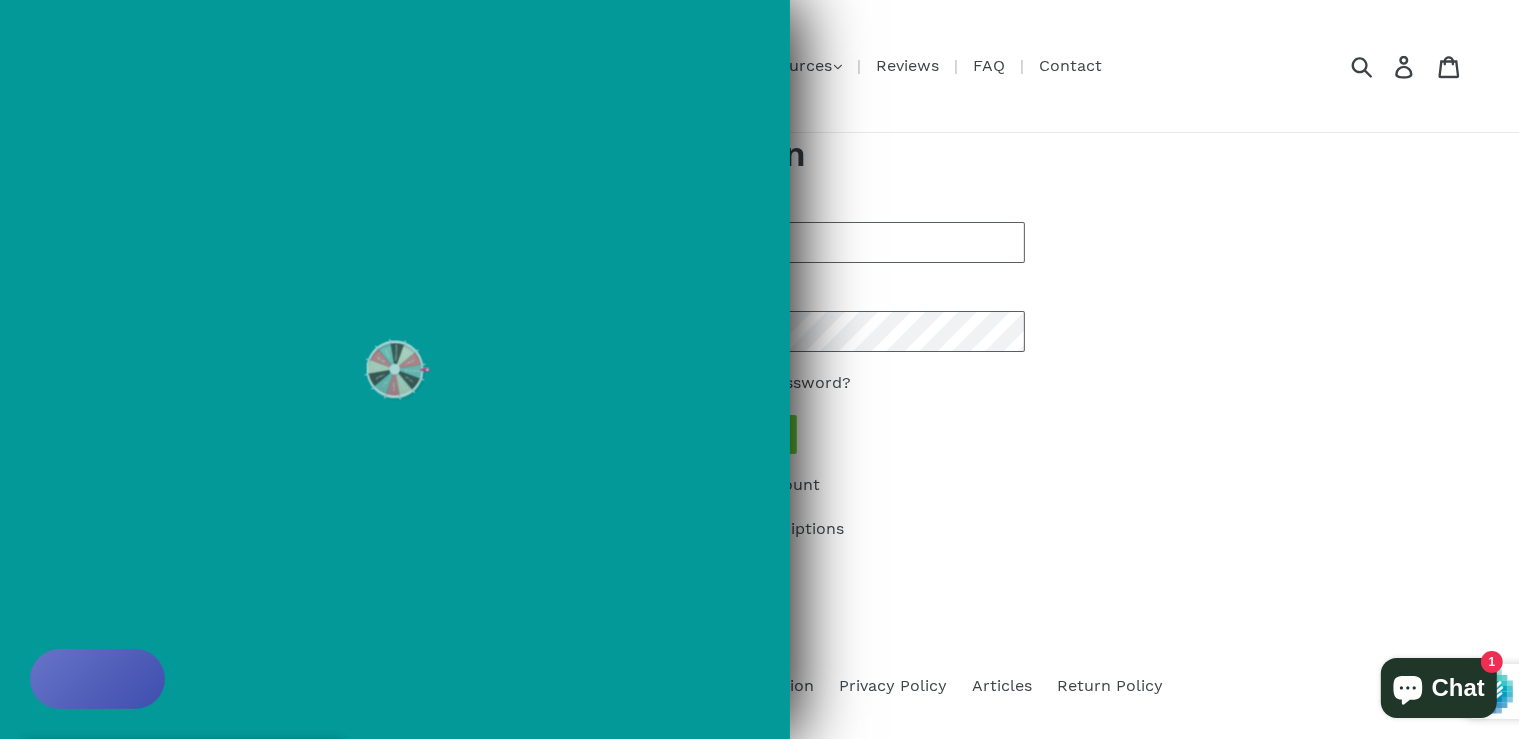 type on "**********" 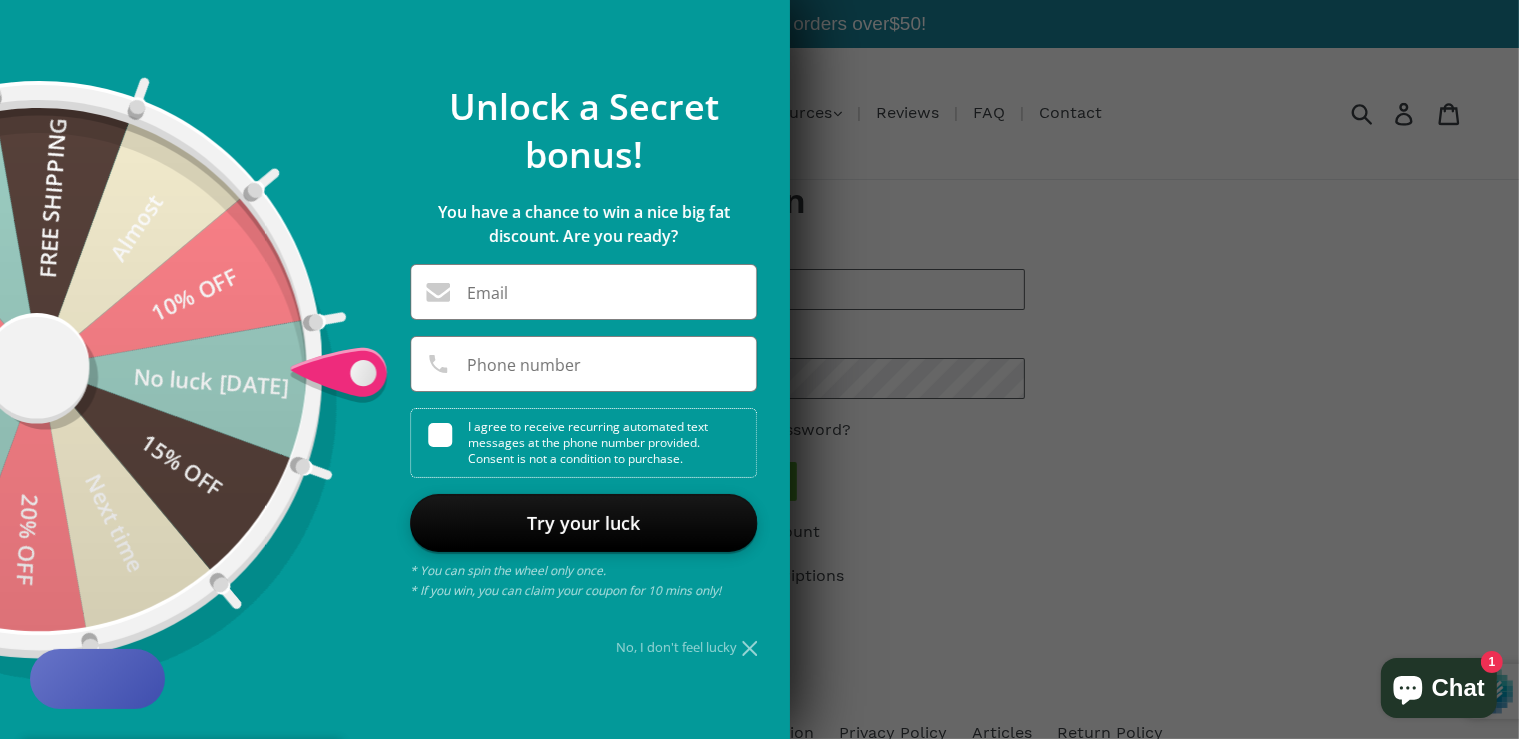 click 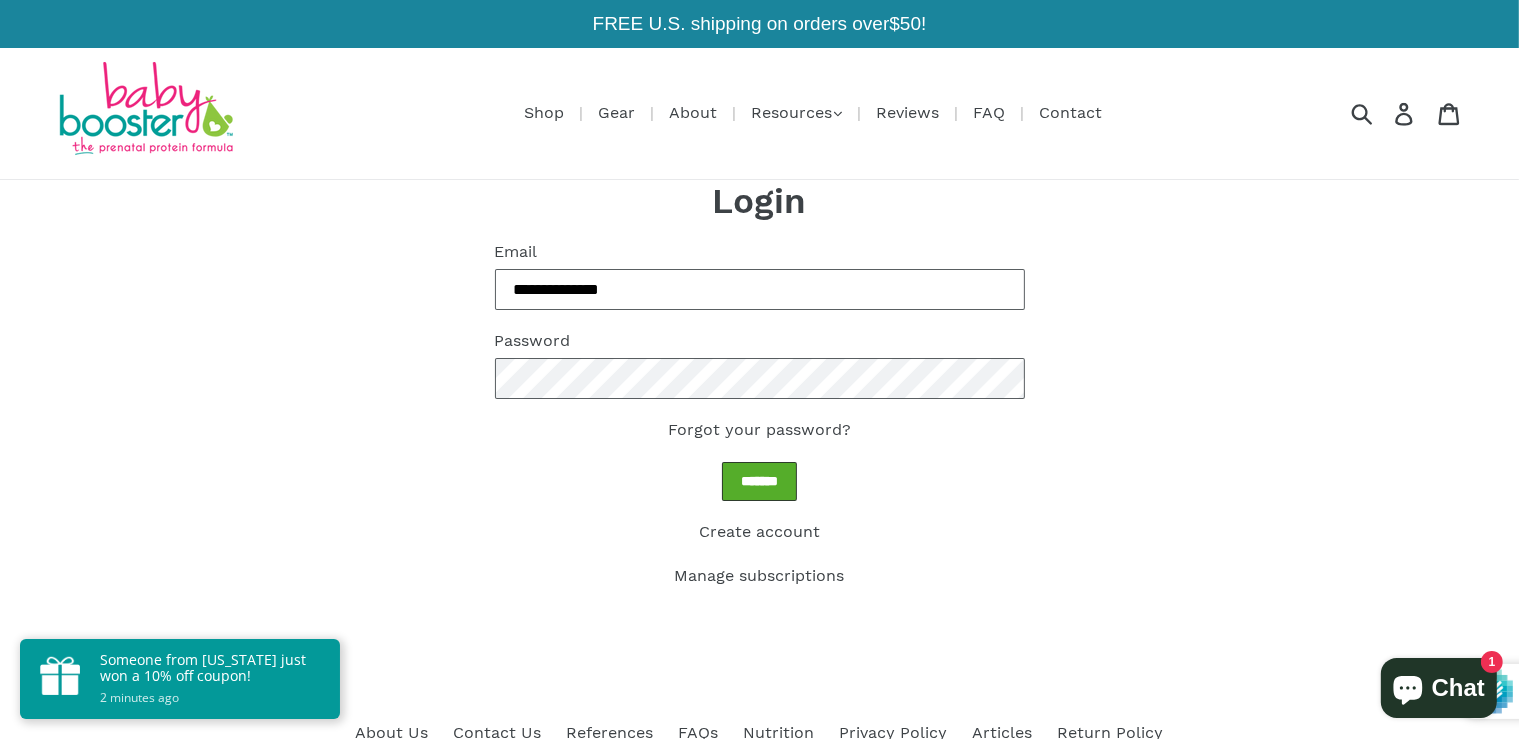 click on "*******" at bounding box center (759, 481) 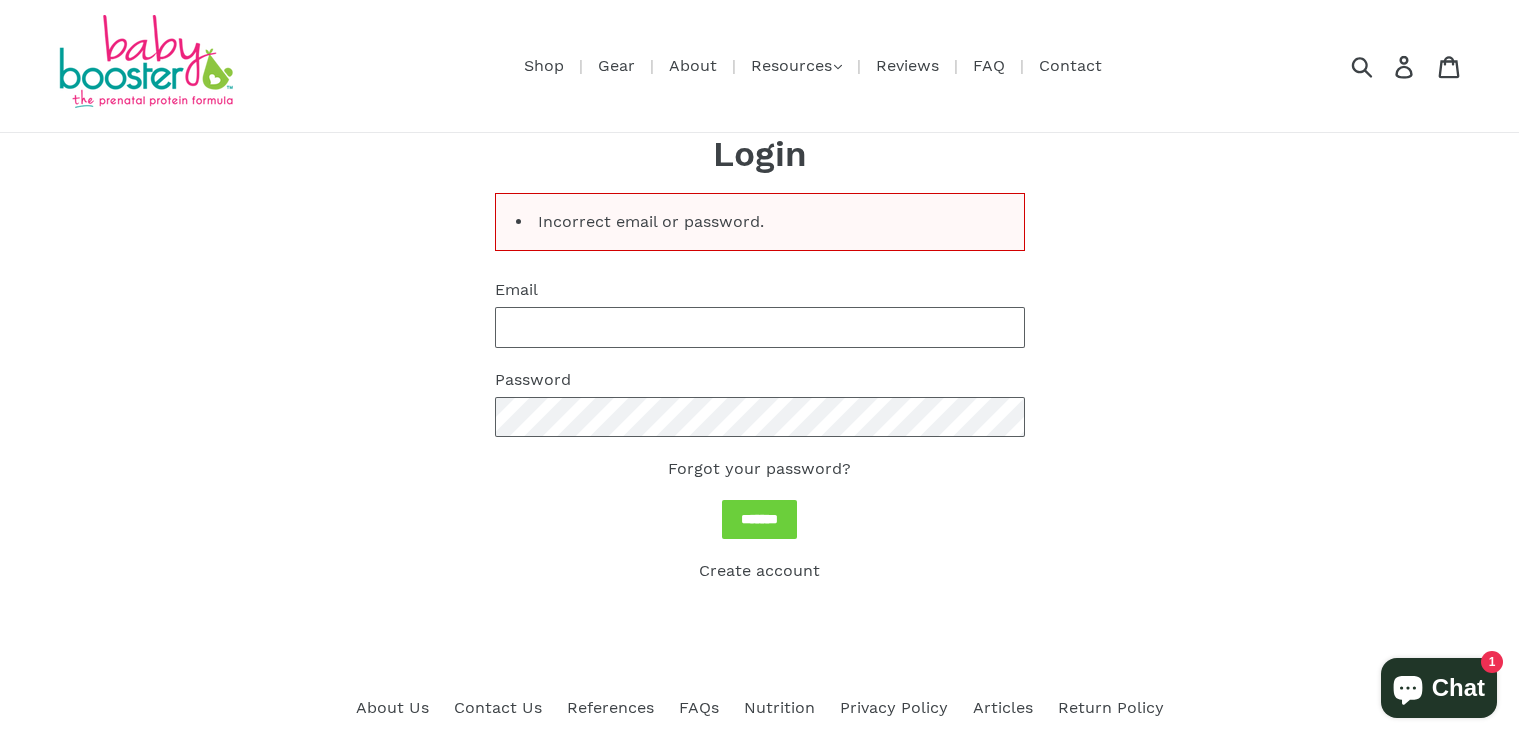 scroll, scrollTop: 0, scrollLeft: 0, axis: both 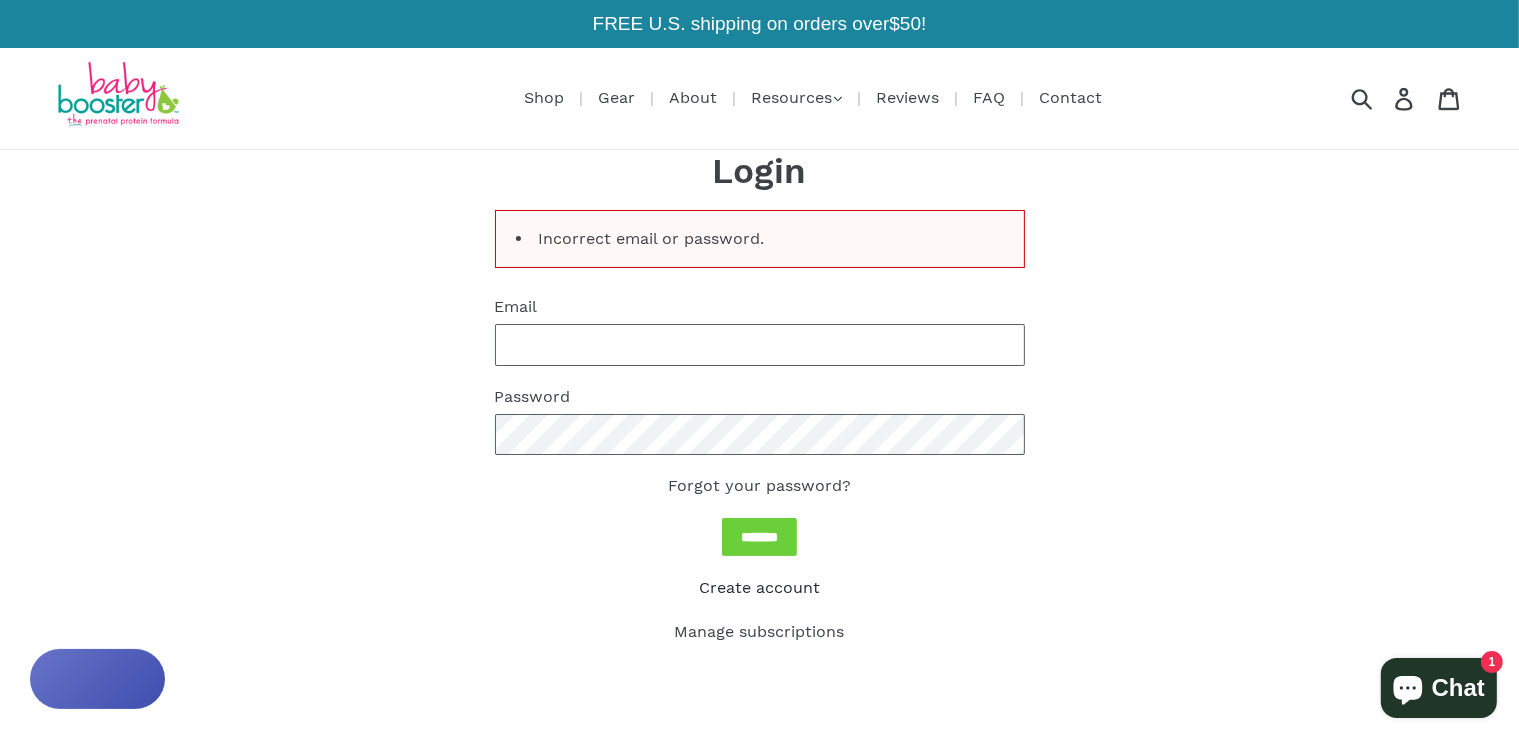 click on "Create account" at bounding box center (759, 587) 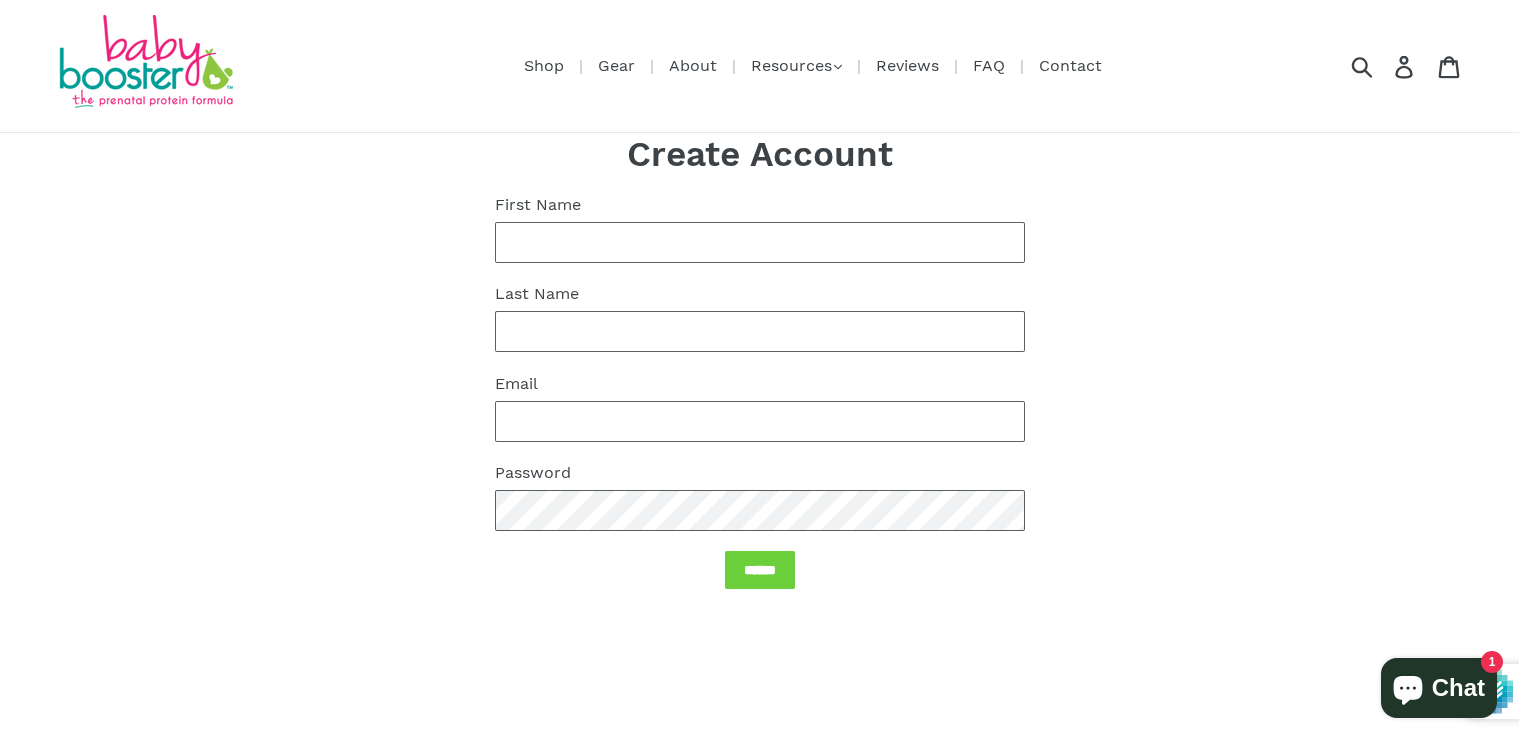 scroll, scrollTop: 0, scrollLeft: 0, axis: both 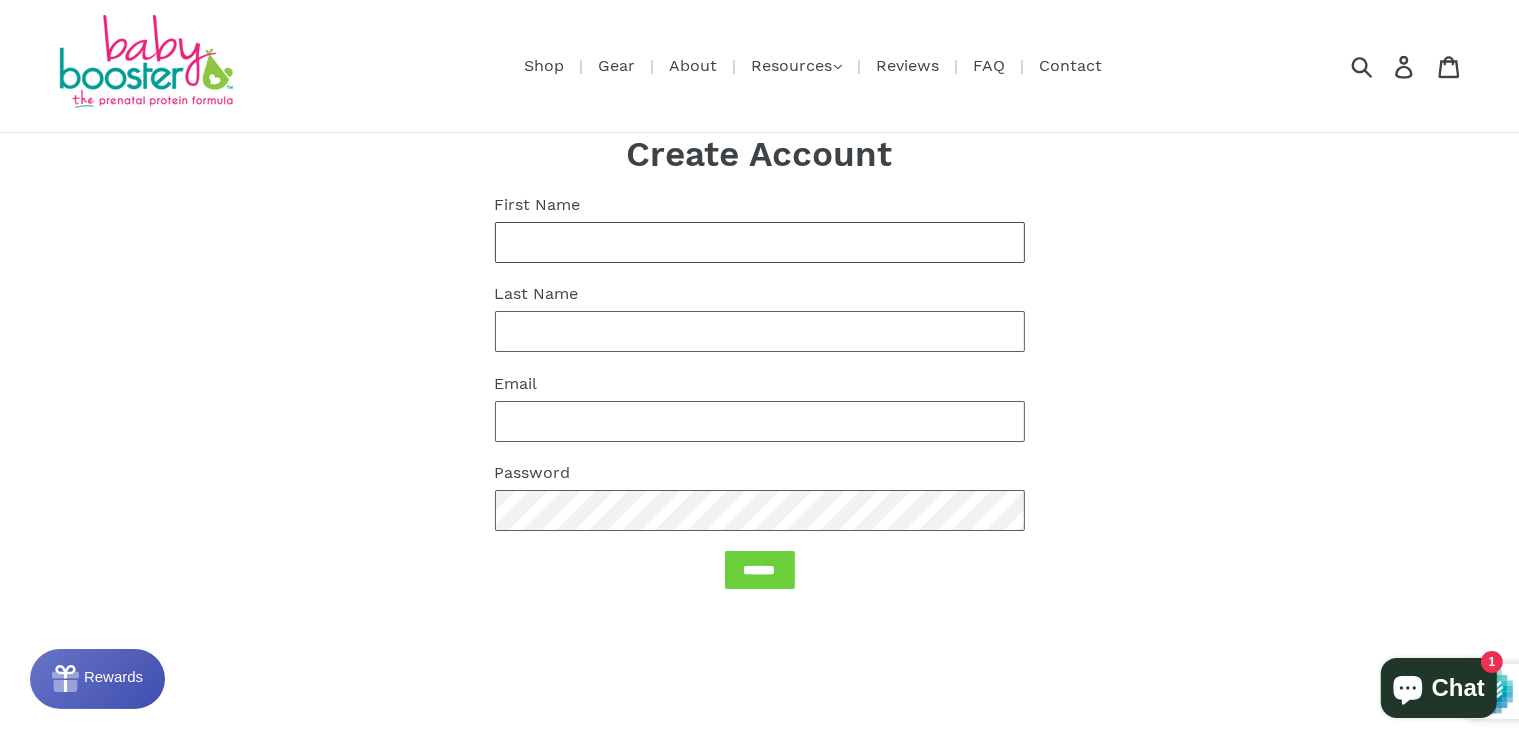 click on "First Name" at bounding box center [760, 242] 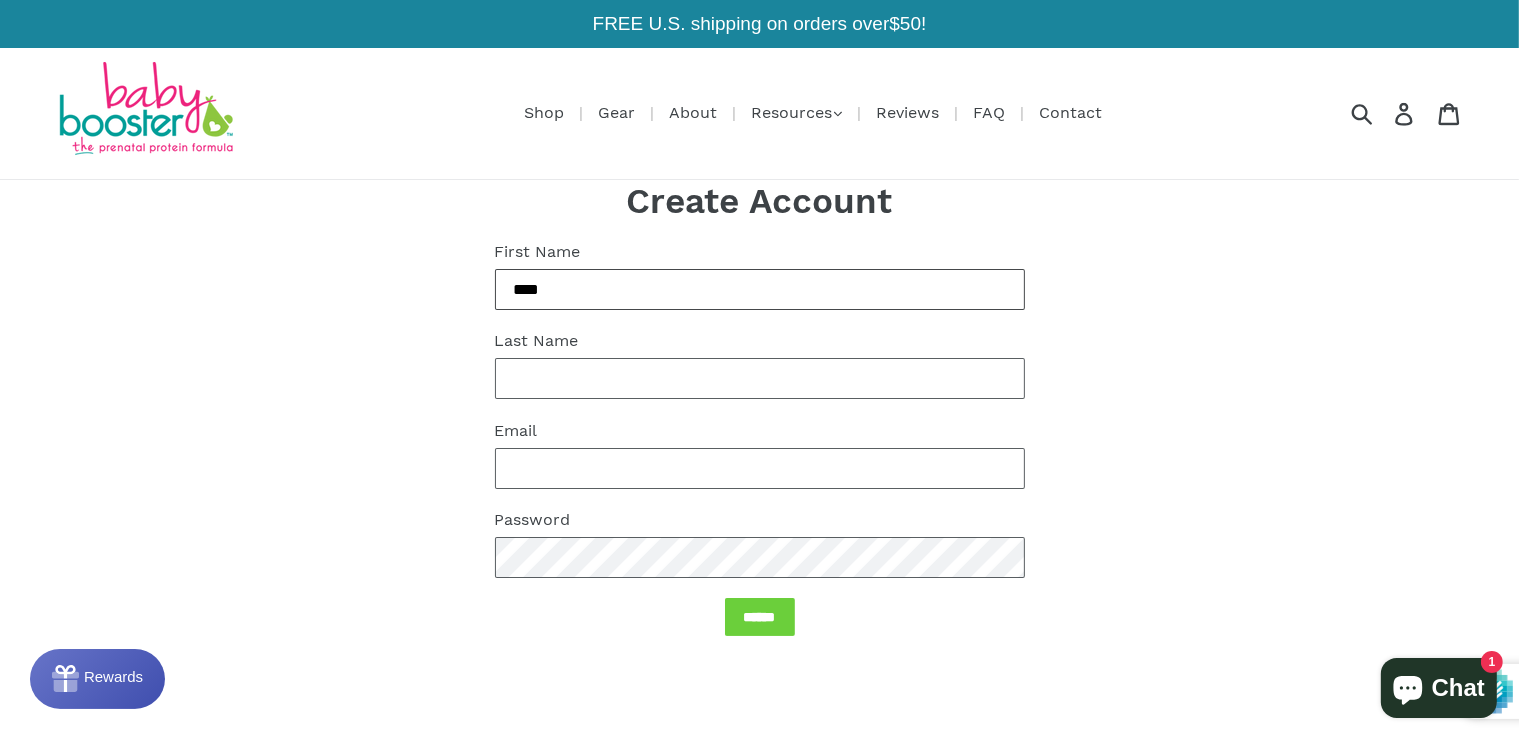 type on "****" 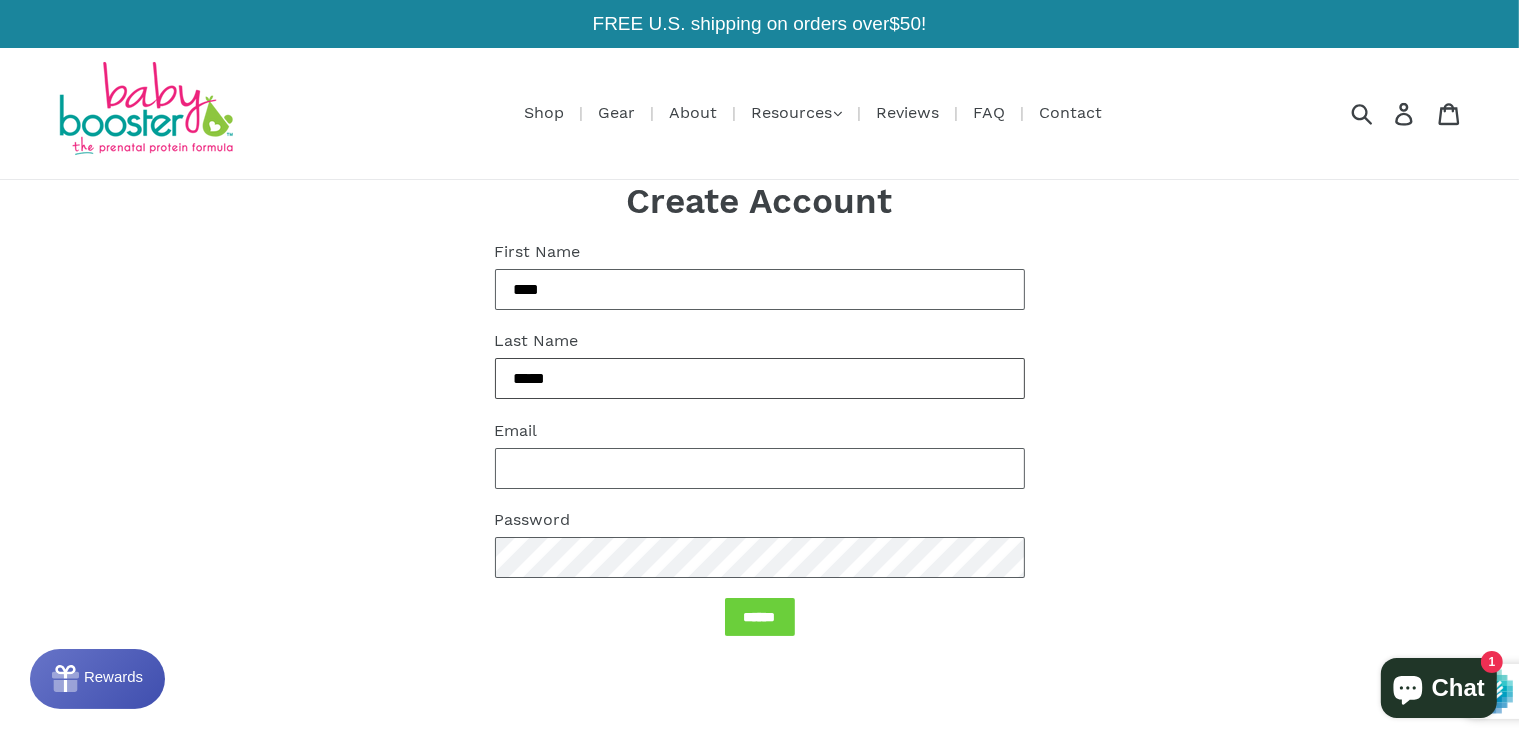 type on "*****" 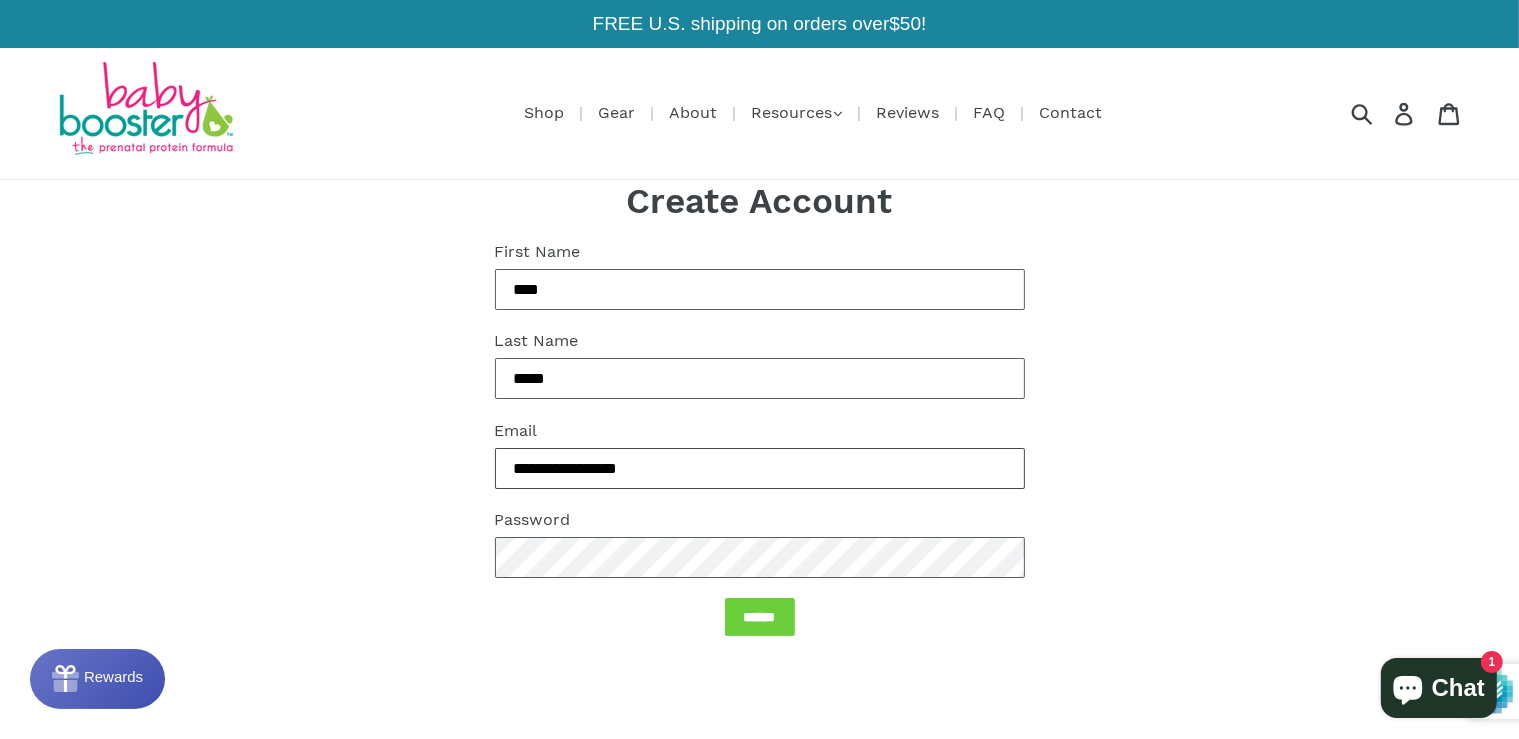 click on "**********" at bounding box center [760, 468] 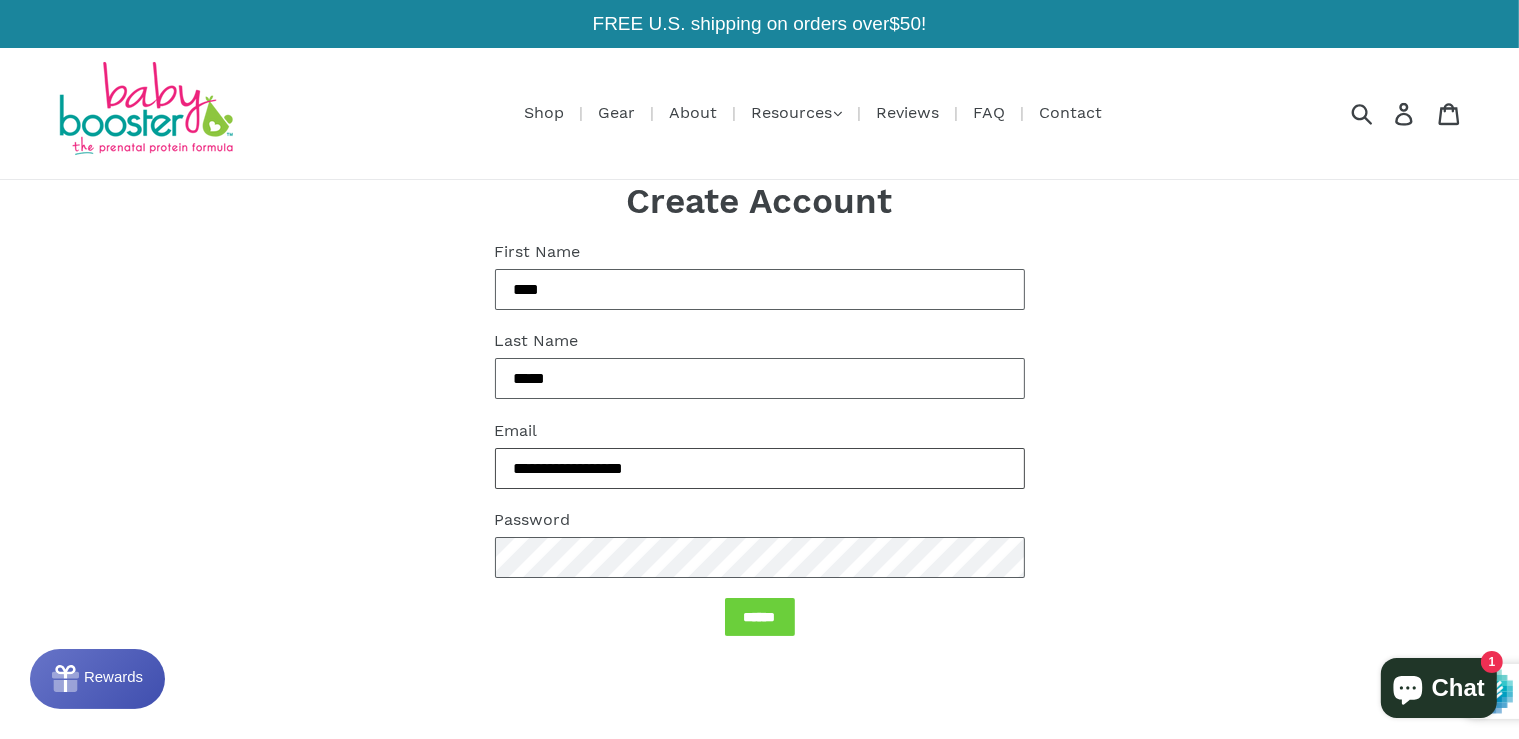 type on "**********" 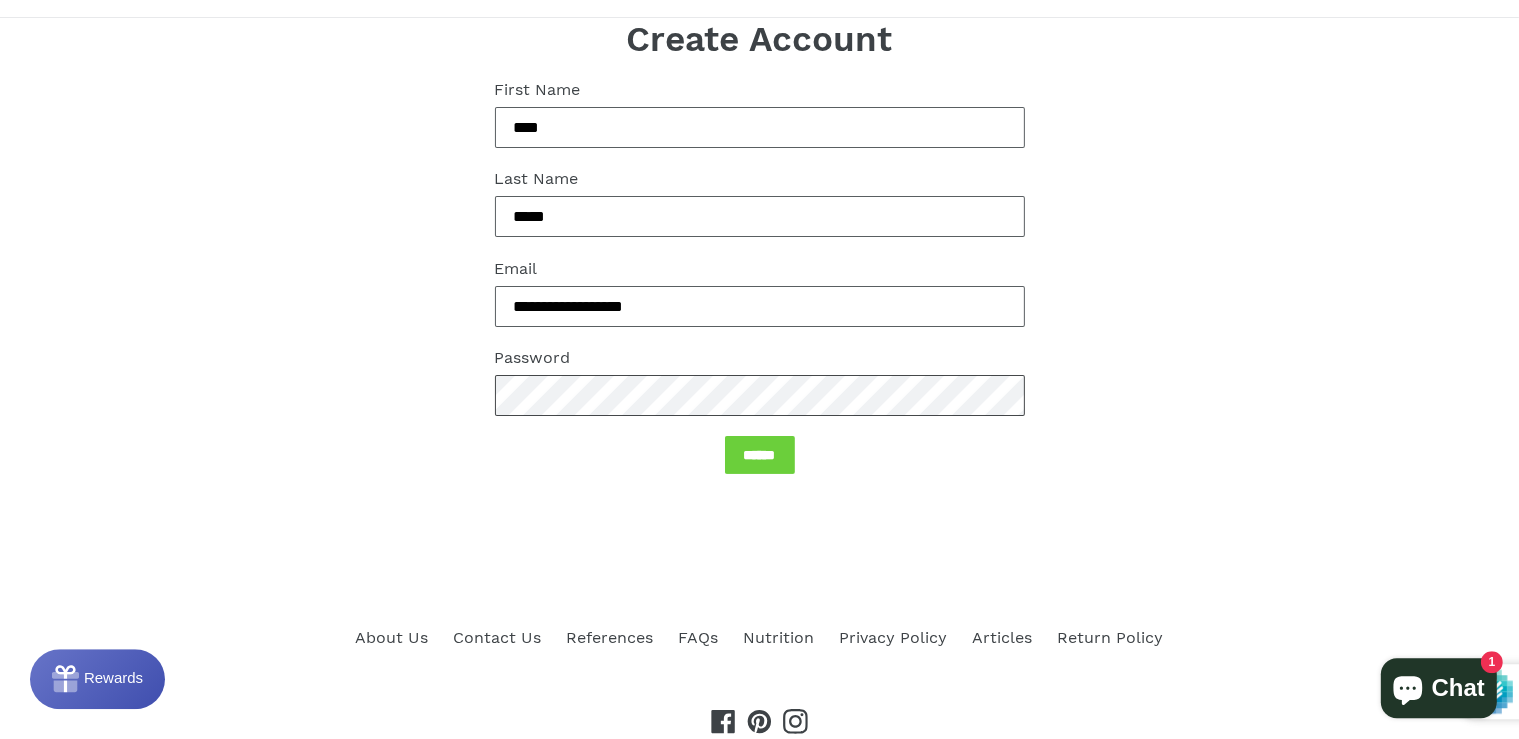 scroll, scrollTop: 211, scrollLeft: 0, axis: vertical 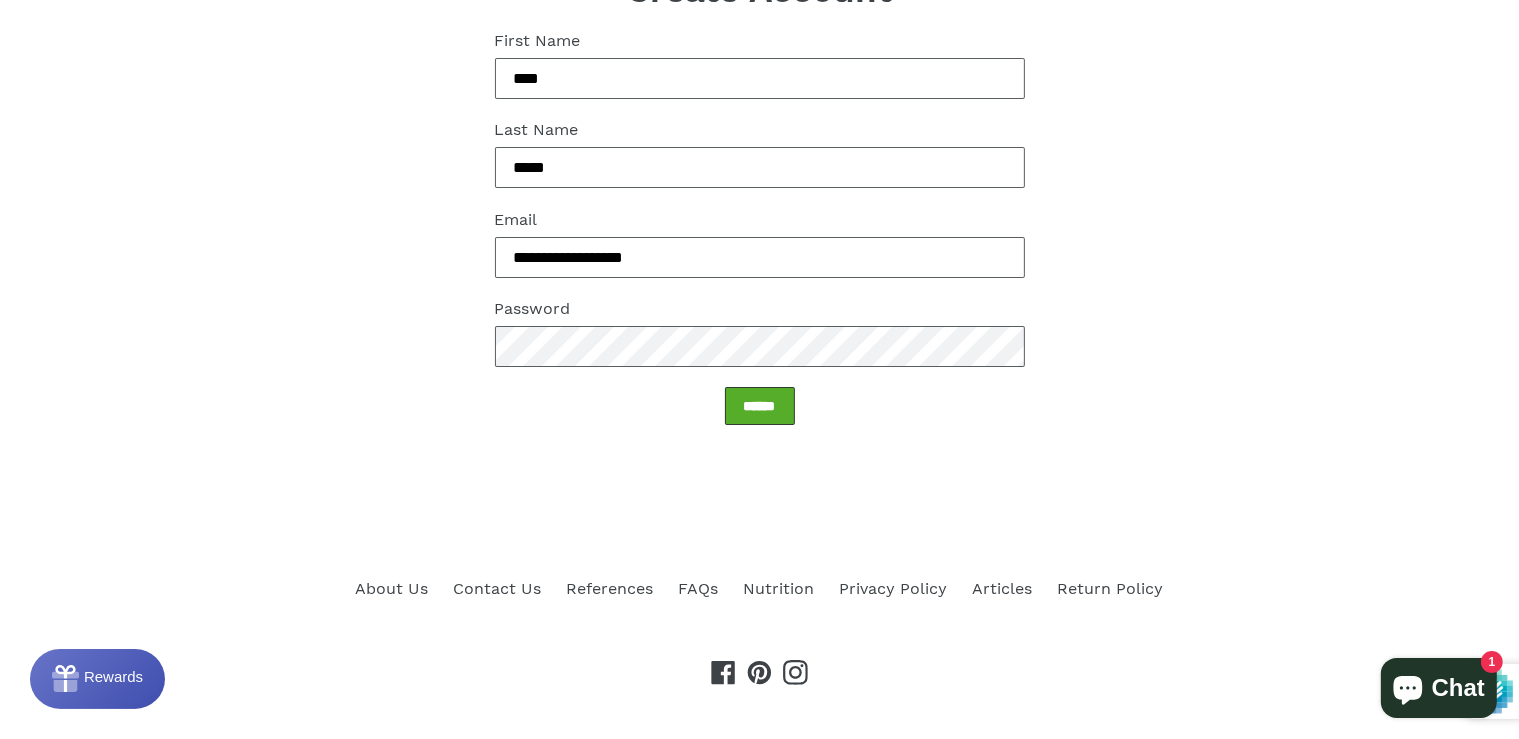 click on "******" at bounding box center (760, 406) 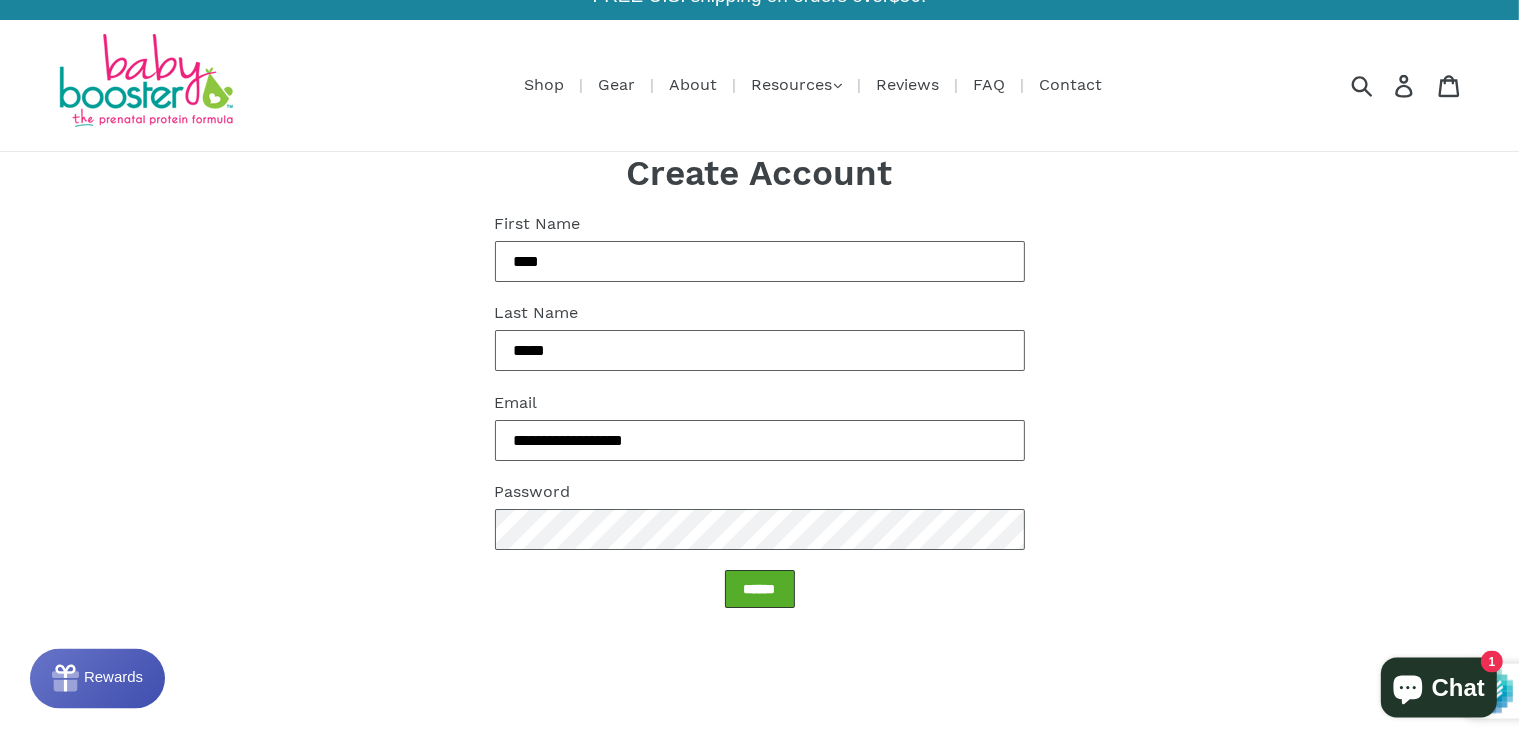 scroll, scrollTop: 0, scrollLeft: 0, axis: both 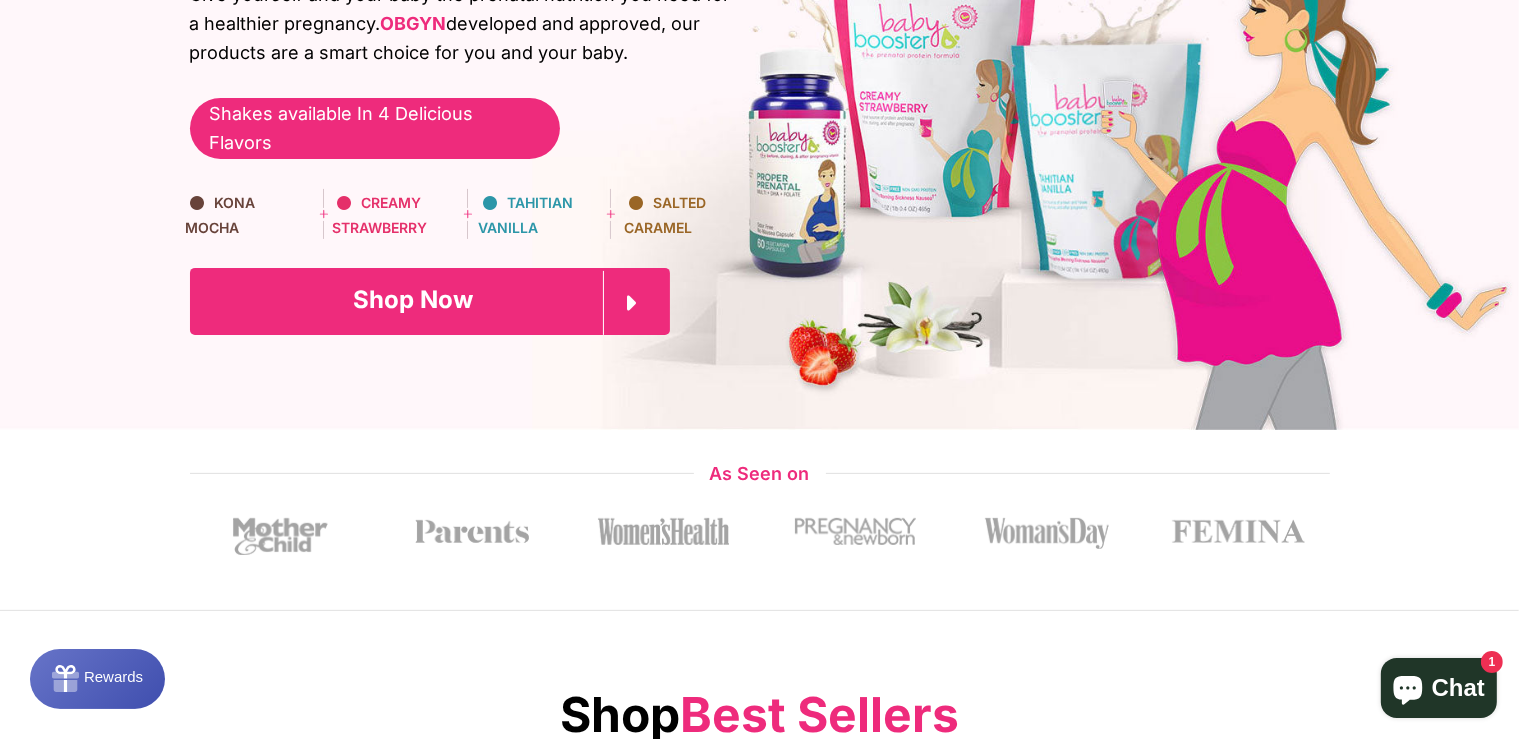 click on "Shop Now" at bounding box center (430, 301) 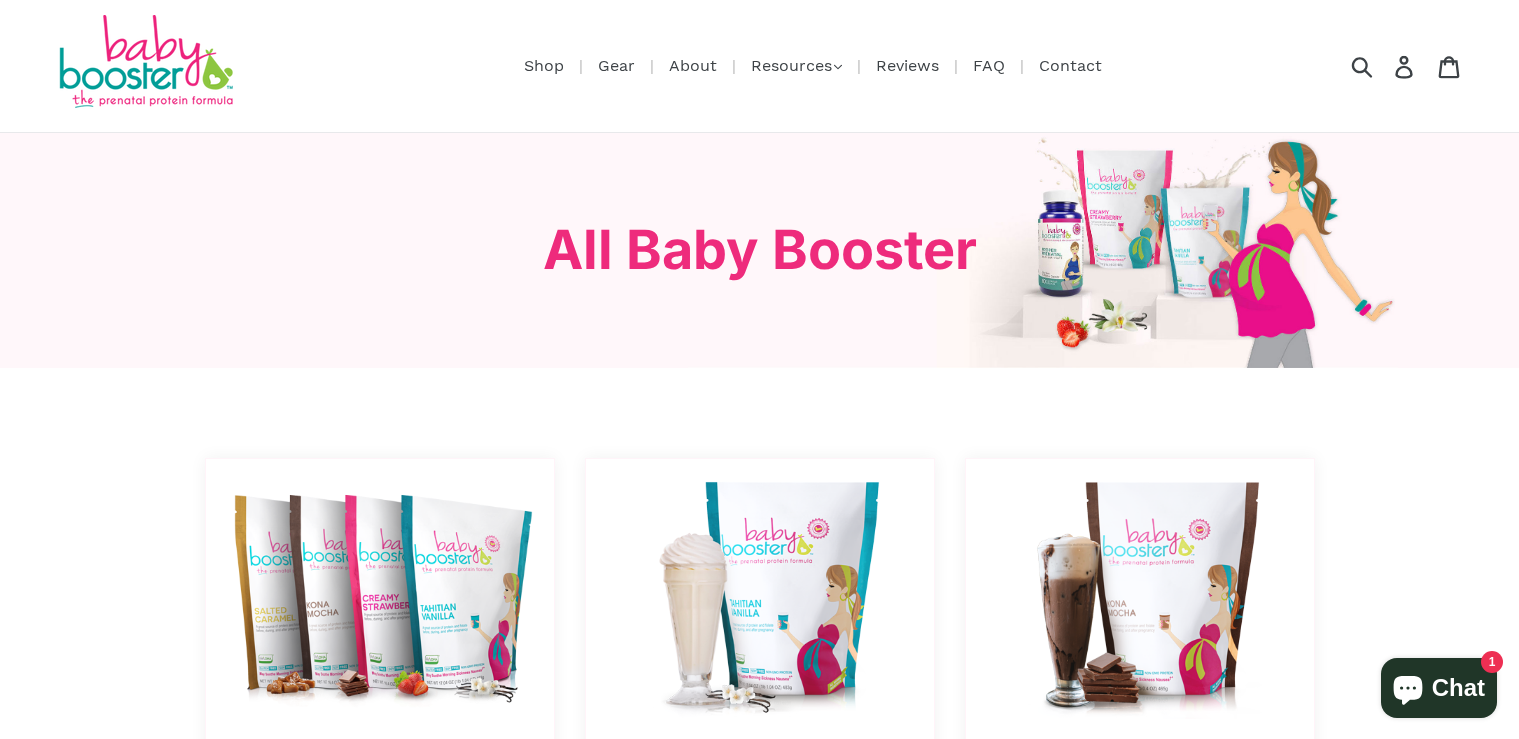 scroll, scrollTop: 0, scrollLeft: 0, axis: both 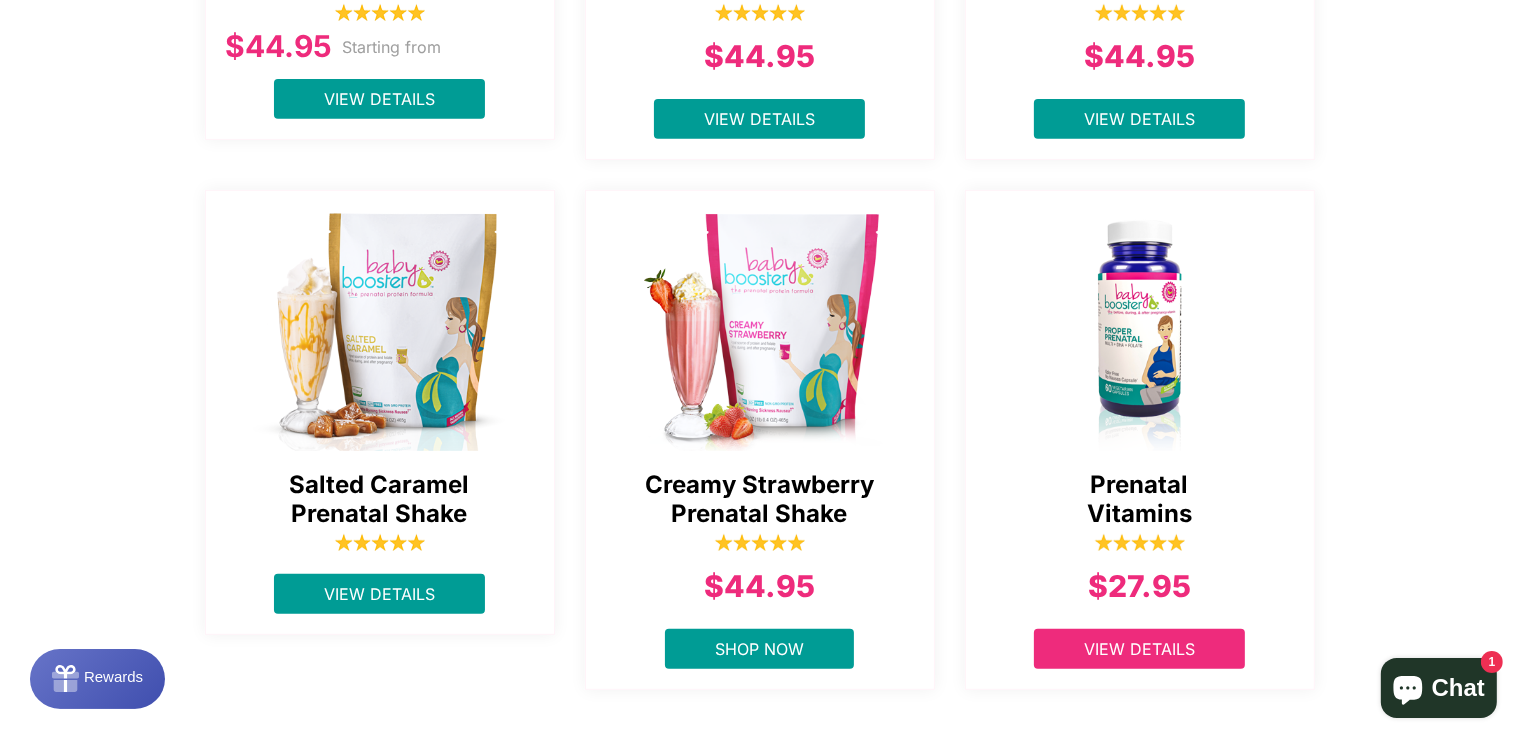 click on "View Details" at bounding box center (1139, 649) 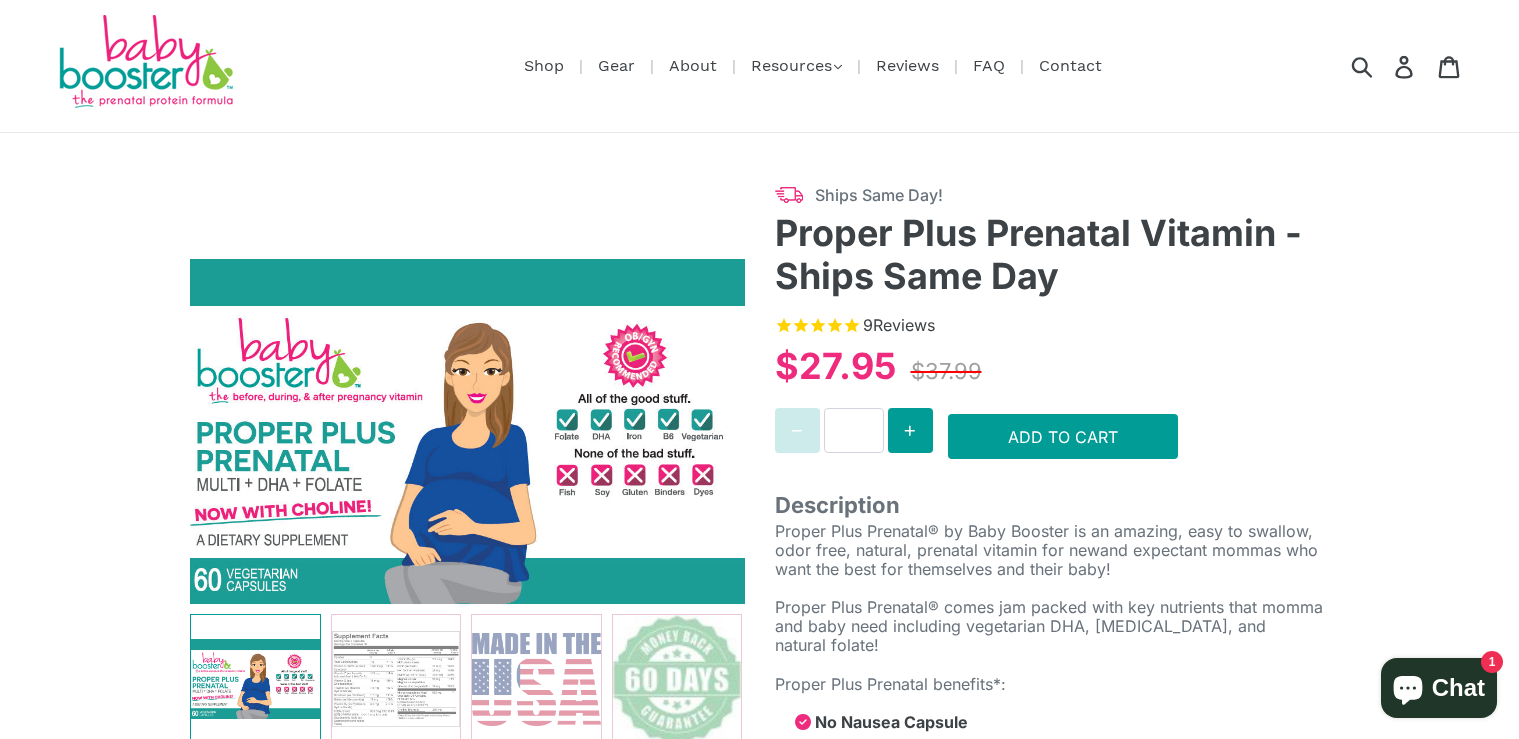select on "******" 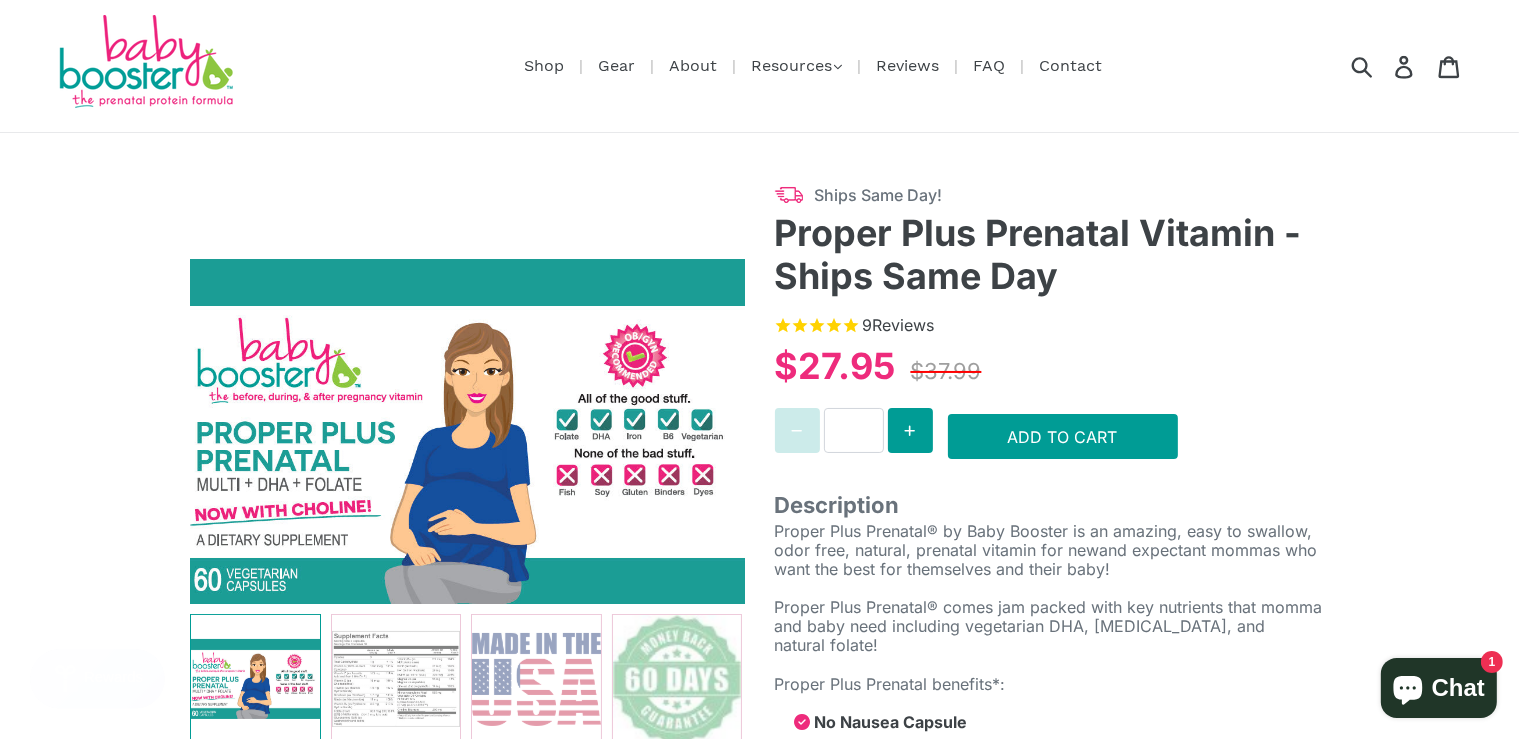 scroll, scrollTop: 0, scrollLeft: 0, axis: both 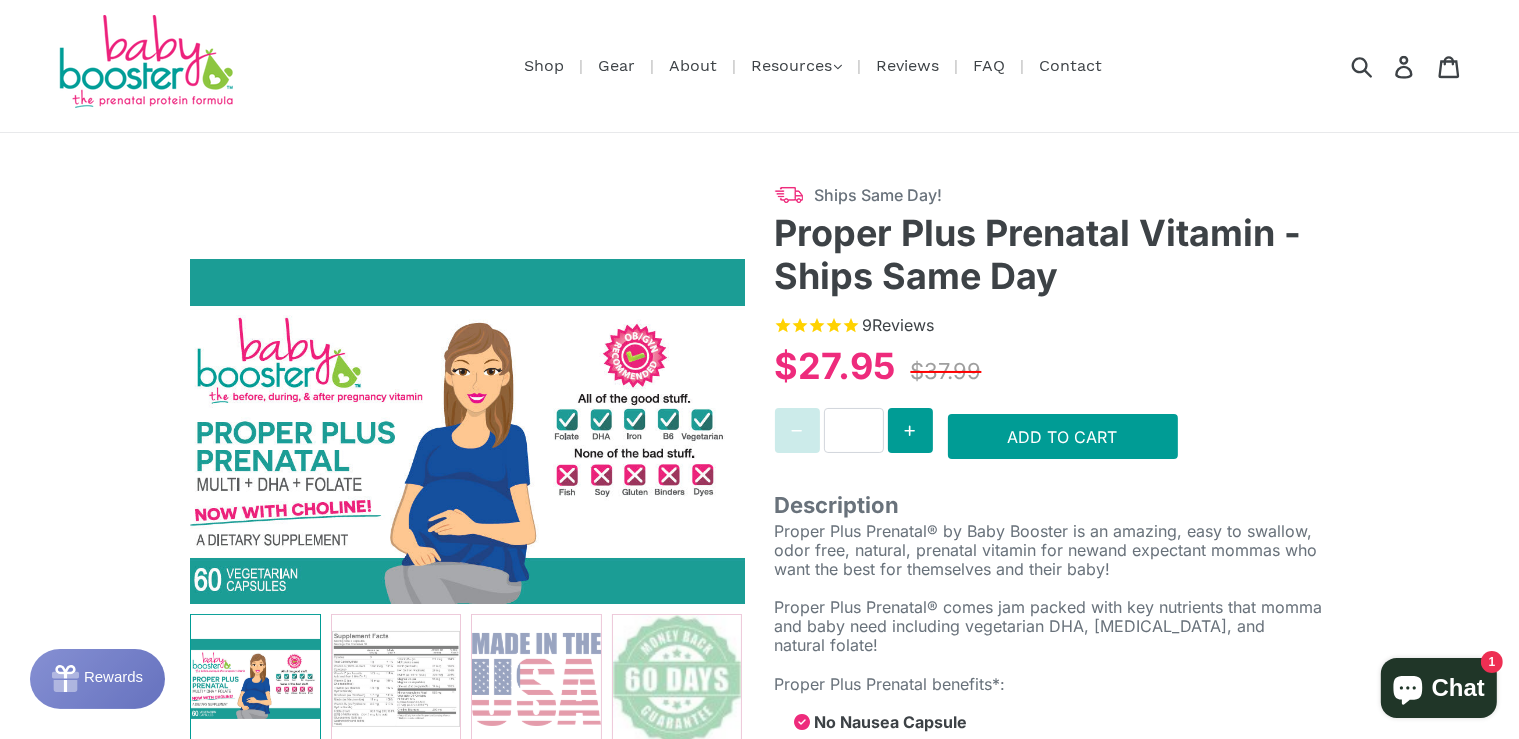click on "Submit" at bounding box center [1293, 66] 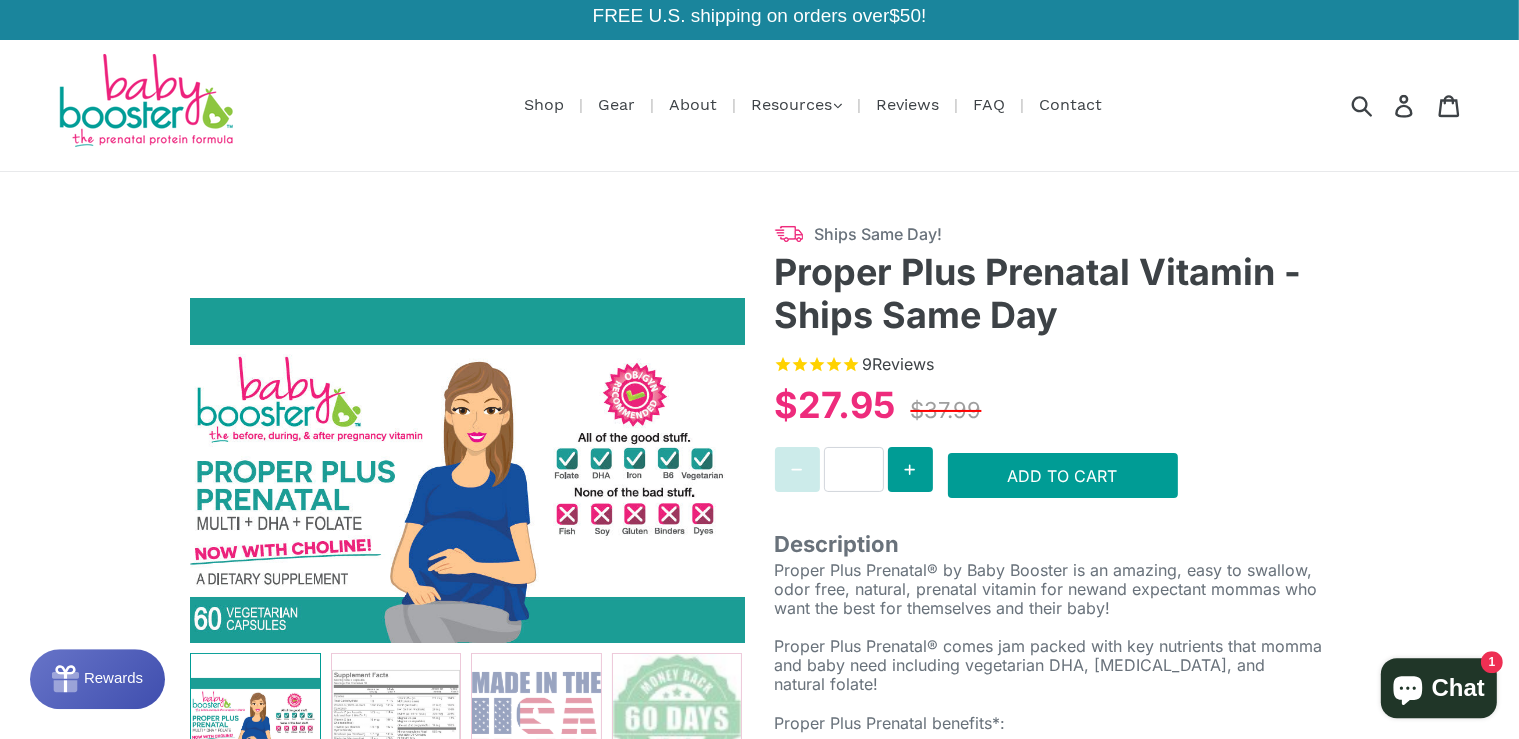 scroll, scrollTop: 0, scrollLeft: 0, axis: both 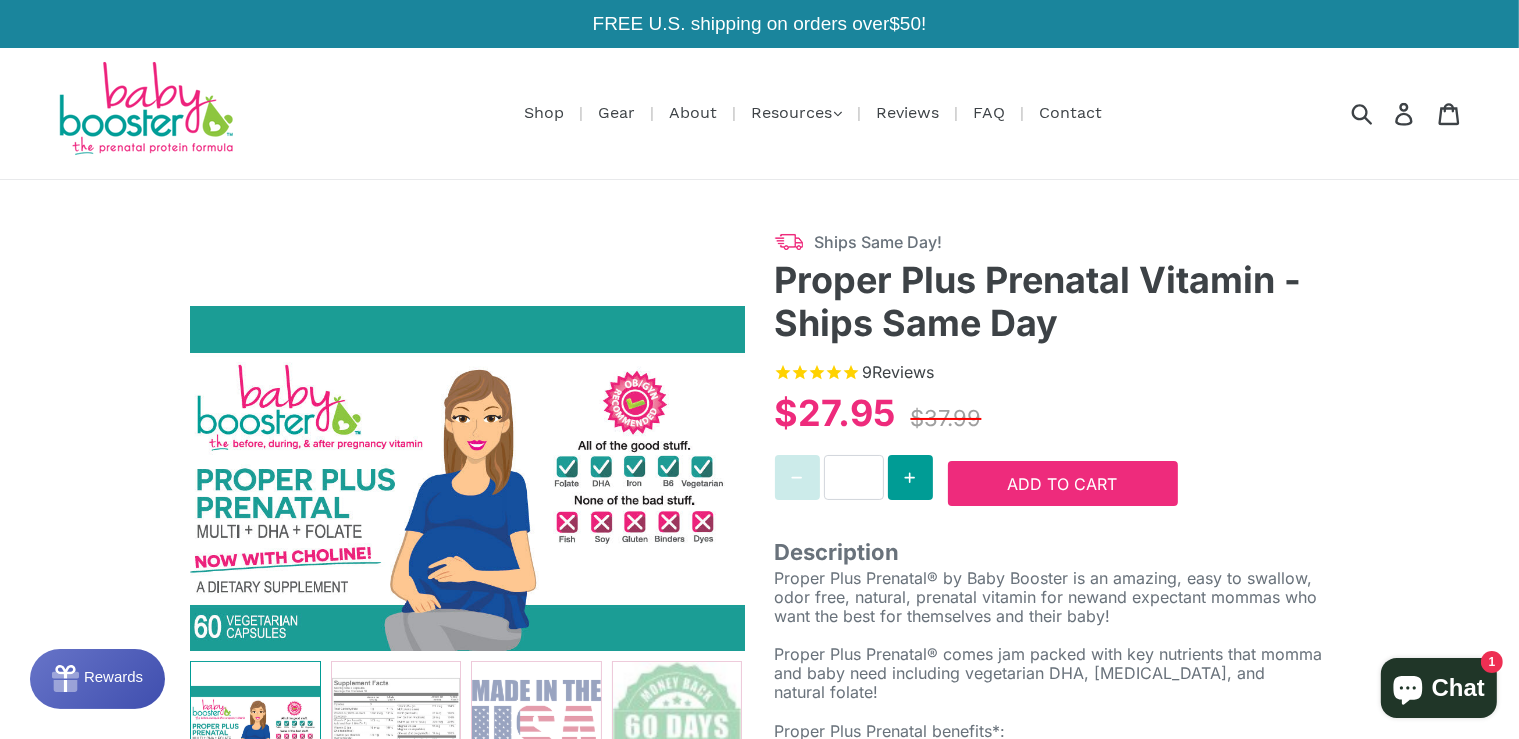 click on "Add to Cart" at bounding box center (1063, 483) 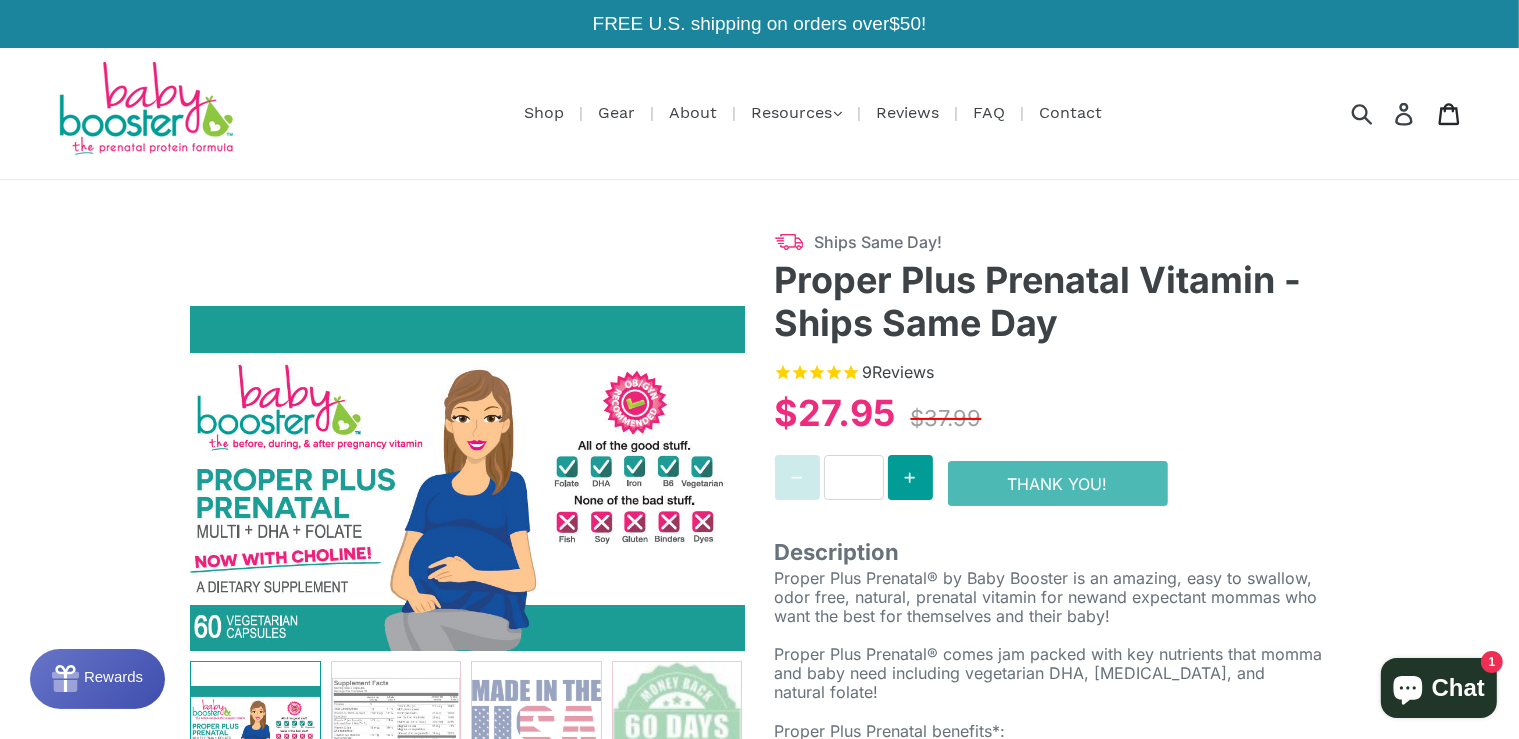 click 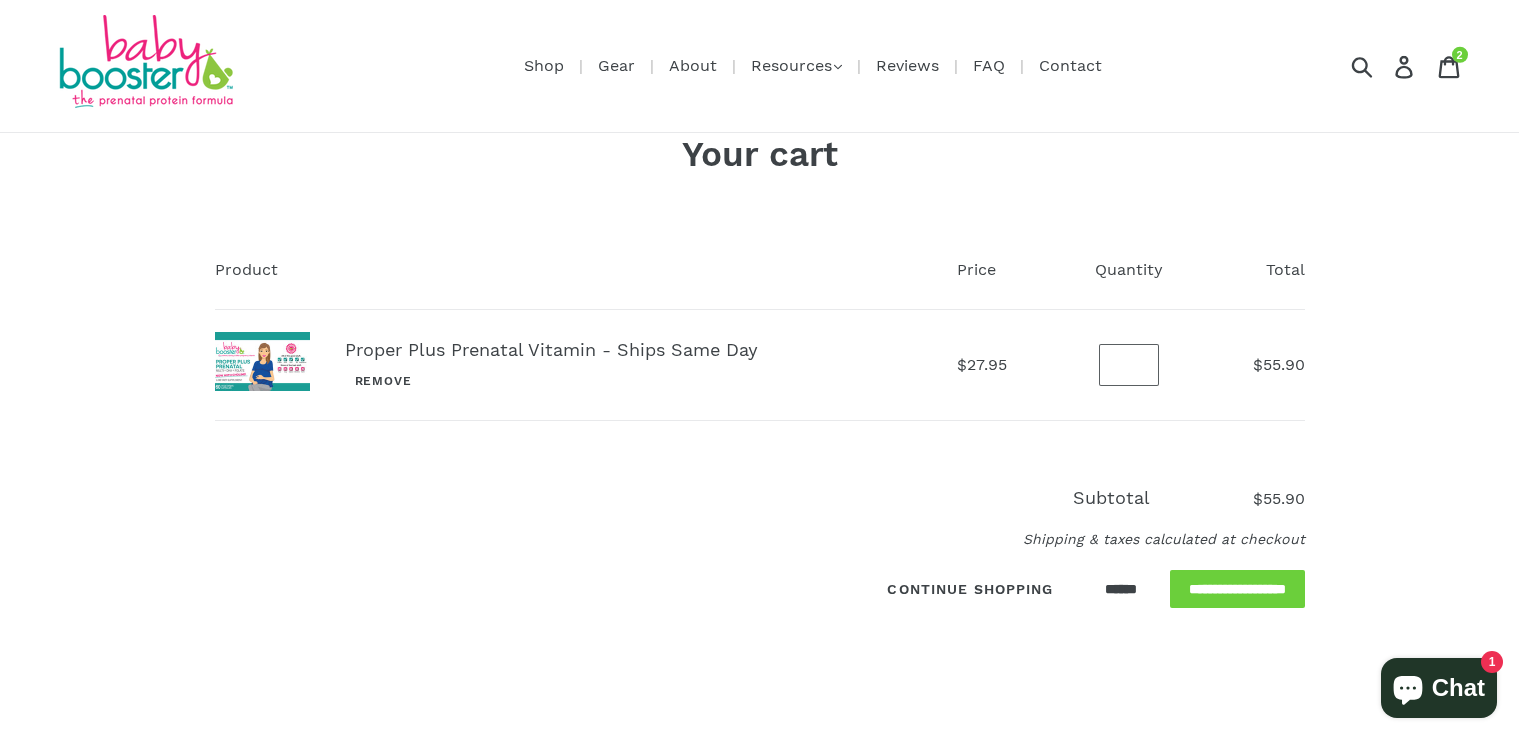 scroll, scrollTop: 0, scrollLeft: 0, axis: both 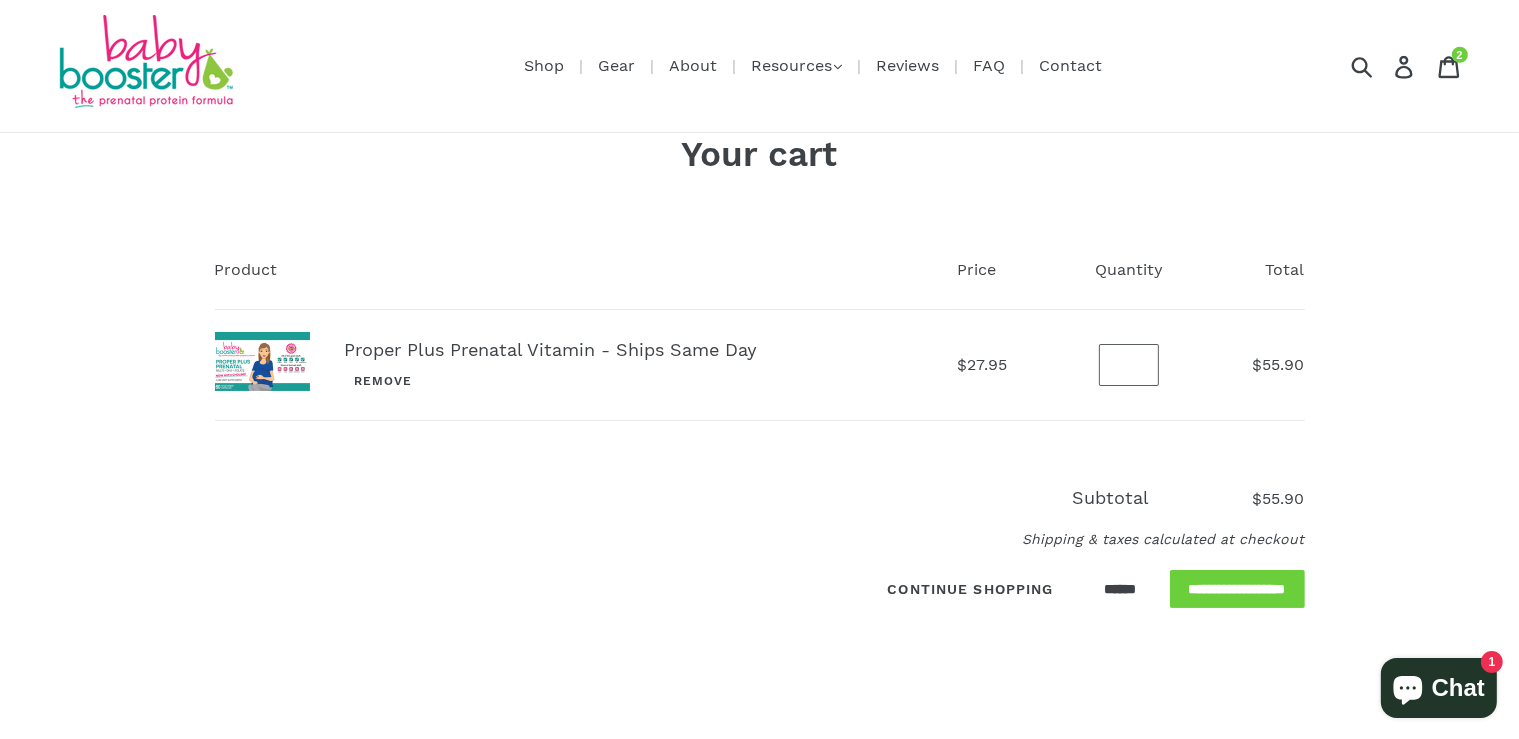 type on "*" 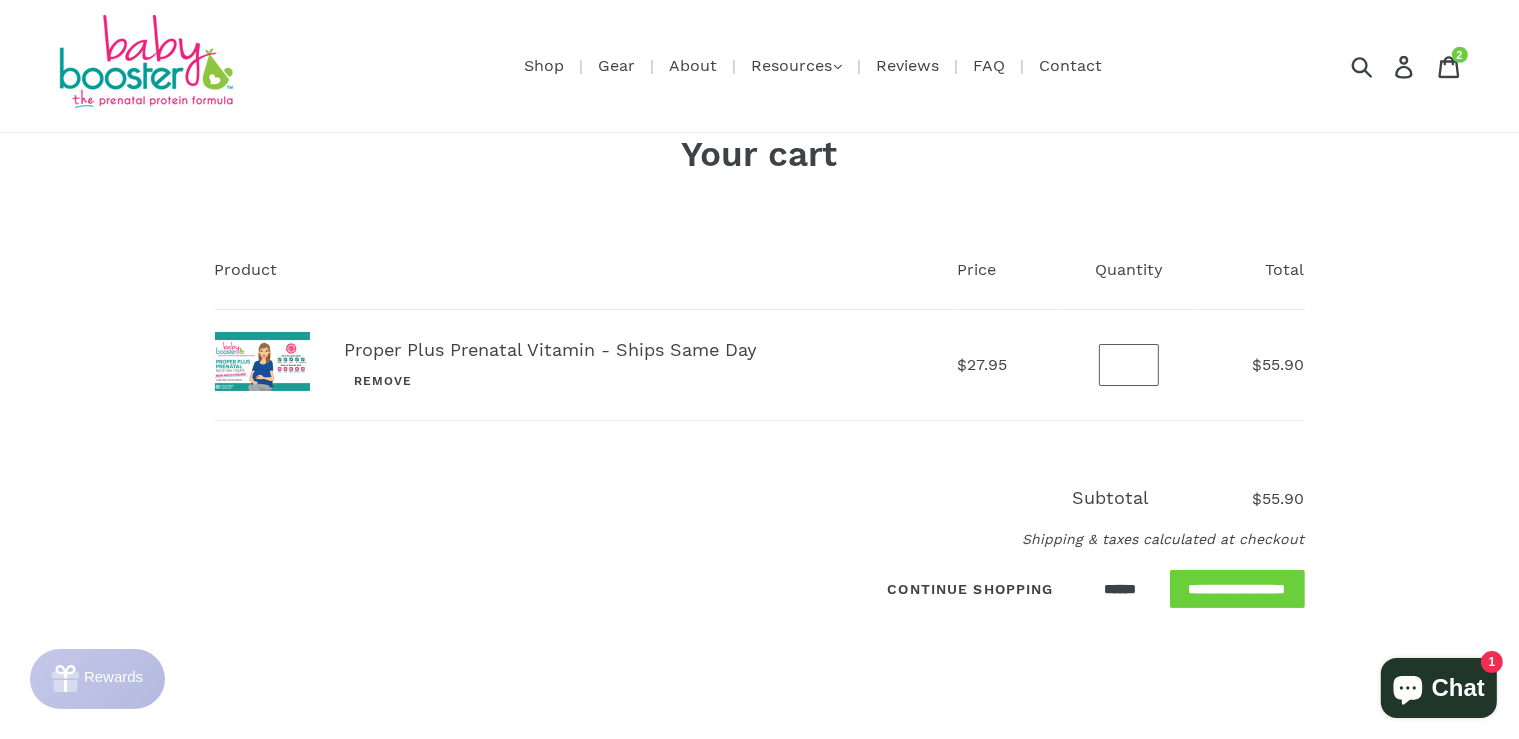 scroll, scrollTop: 0, scrollLeft: 0, axis: both 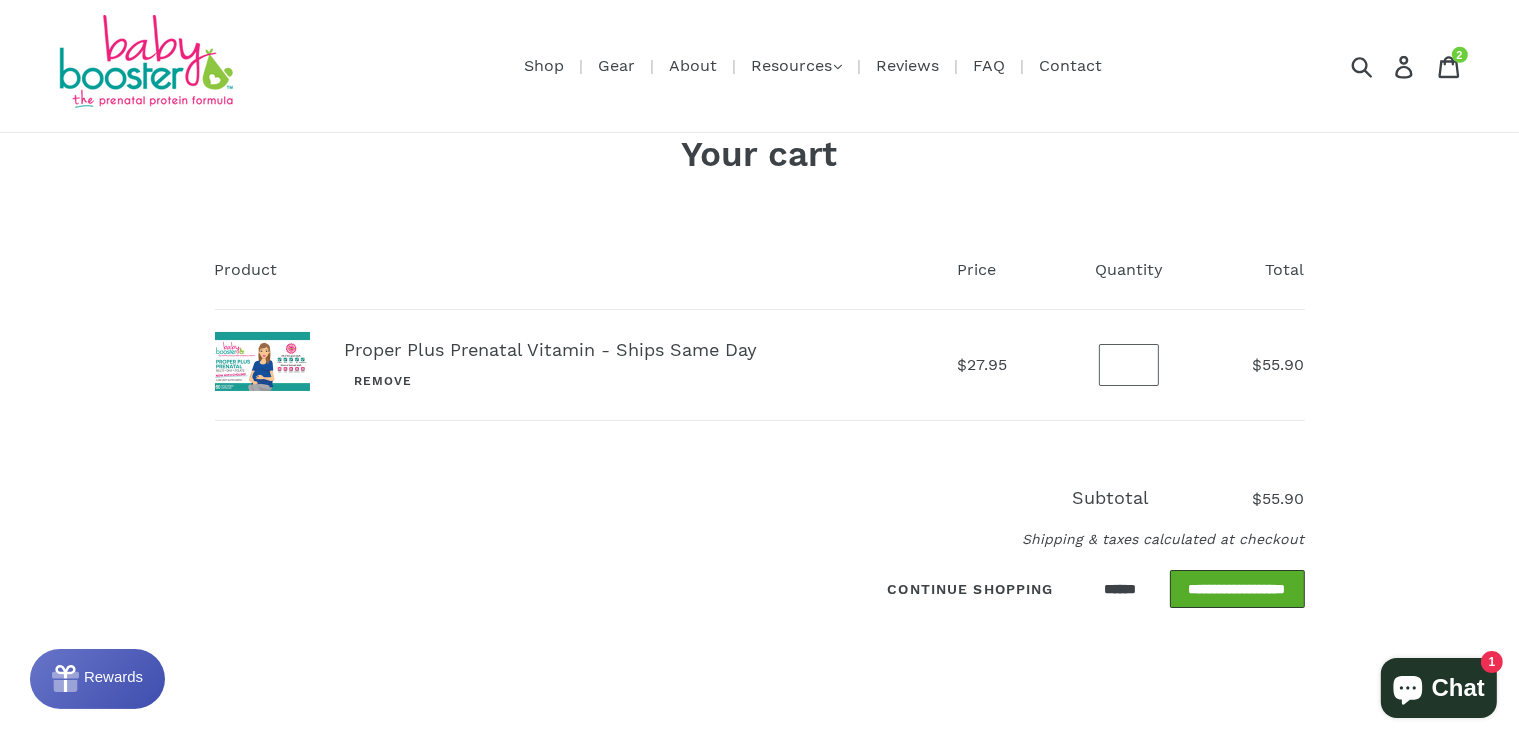 click on "**********" at bounding box center [1237, 589] 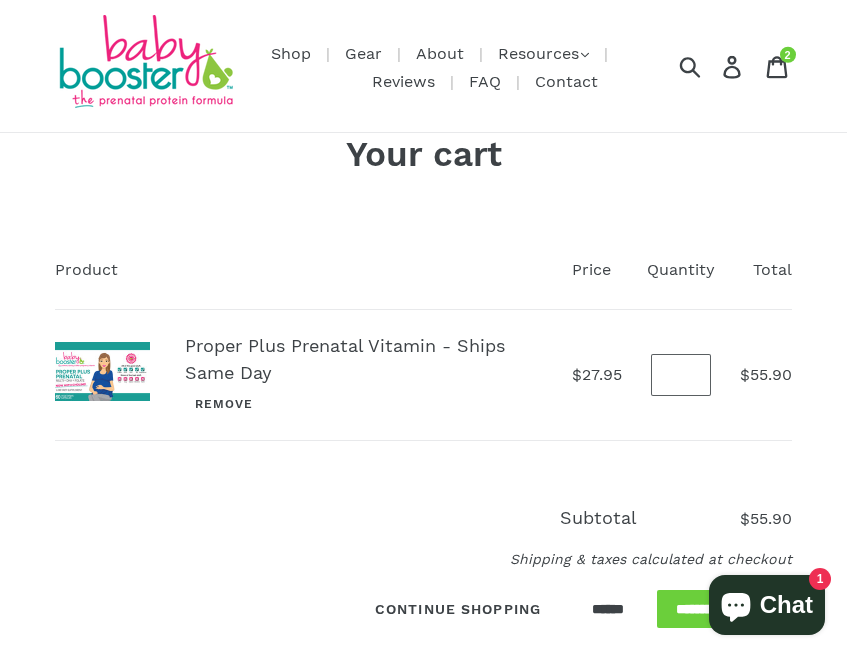 type on "*" 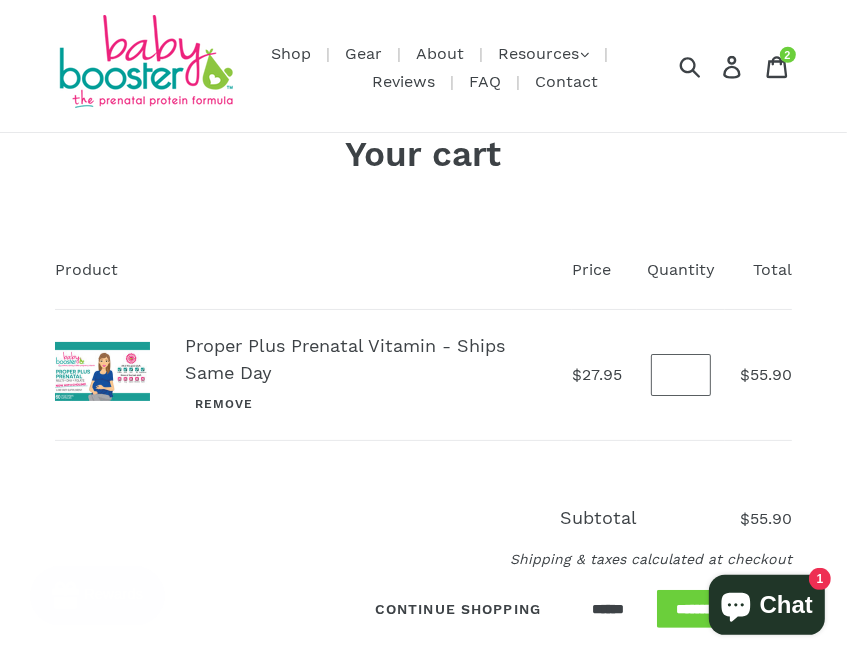 scroll, scrollTop: 0, scrollLeft: 0, axis: both 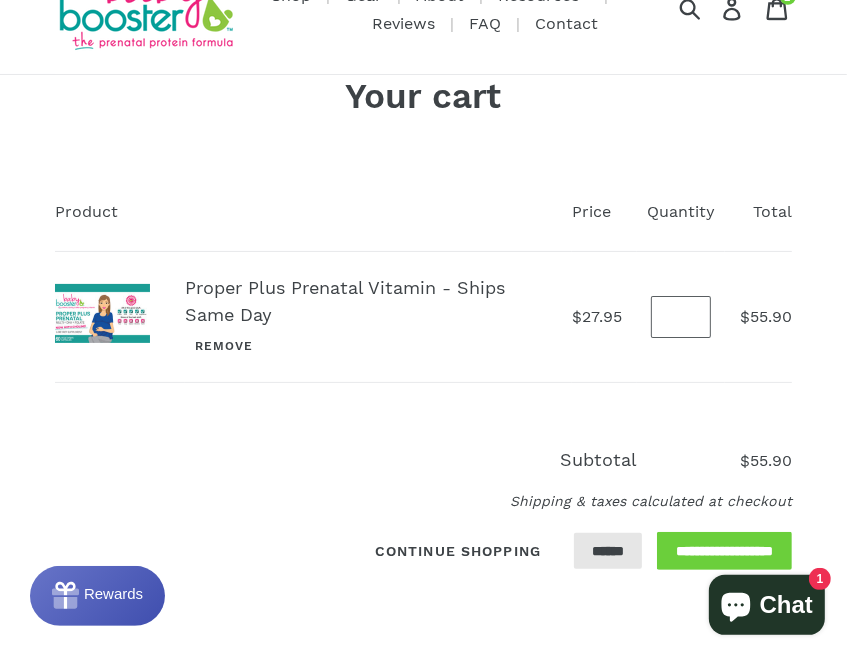 click on "******" at bounding box center (608, 551) 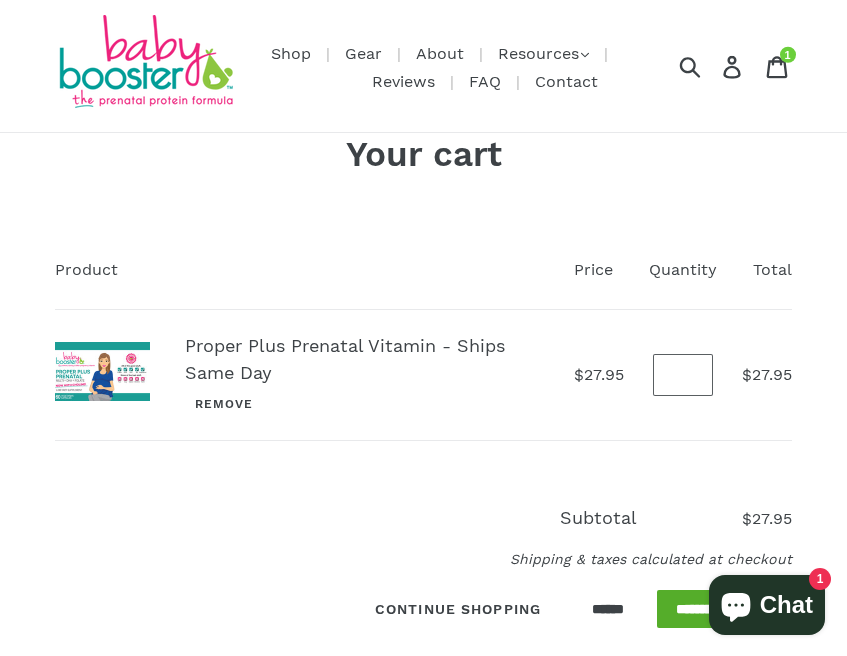 scroll, scrollTop: 316, scrollLeft: 0, axis: vertical 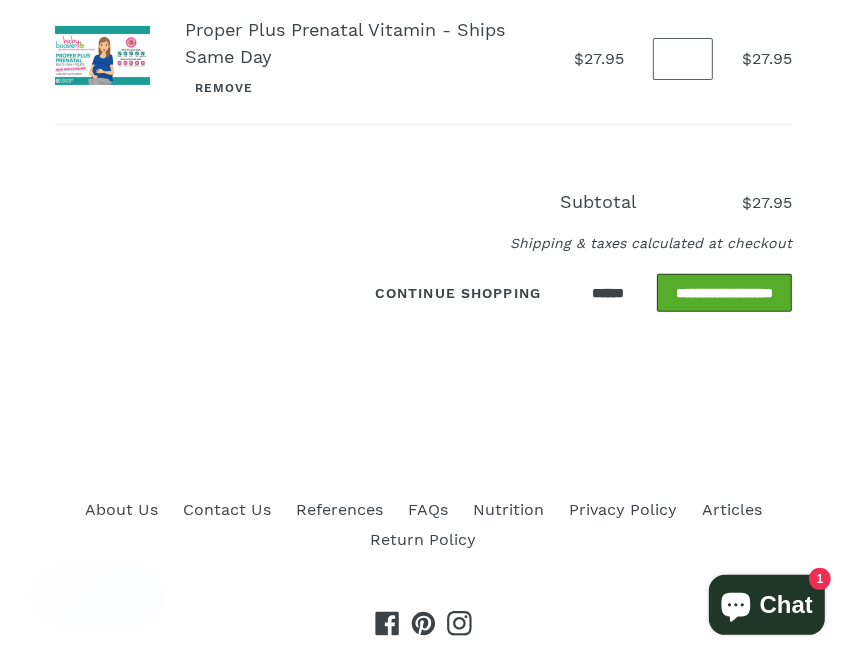 click on "**********" at bounding box center (724, 293) 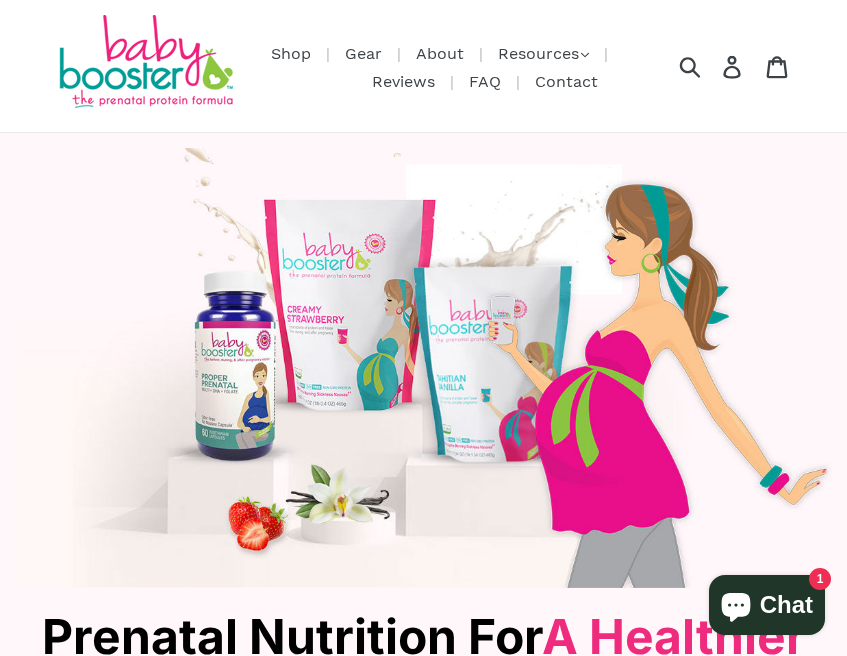 scroll, scrollTop: 0, scrollLeft: 0, axis: both 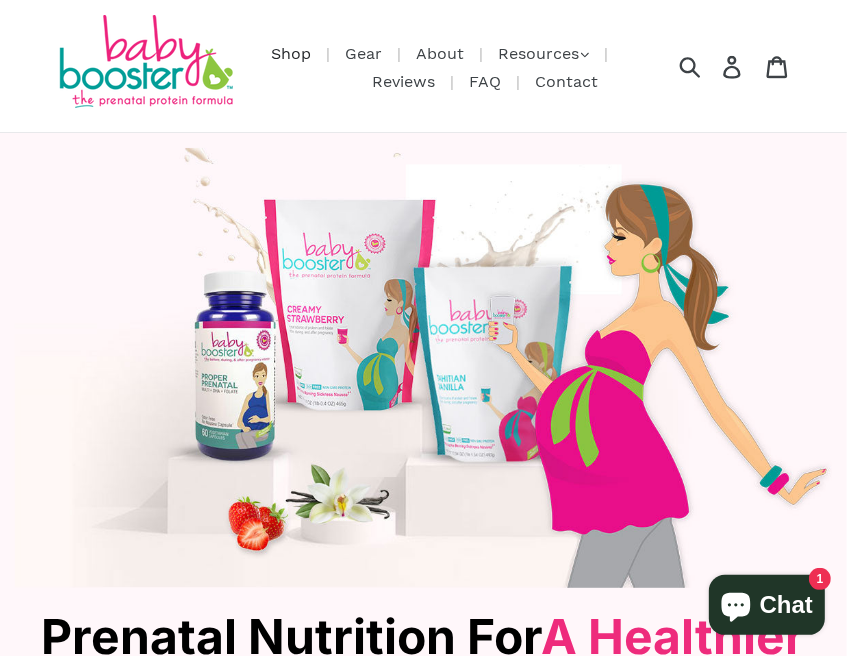 click on "Shop" at bounding box center (291, 53) 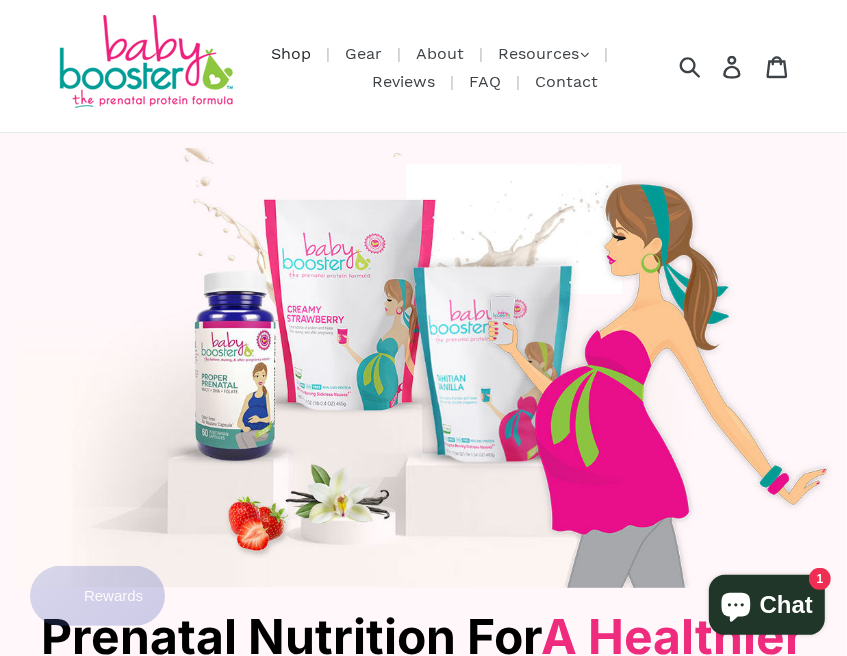 scroll, scrollTop: 0, scrollLeft: 0, axis: both 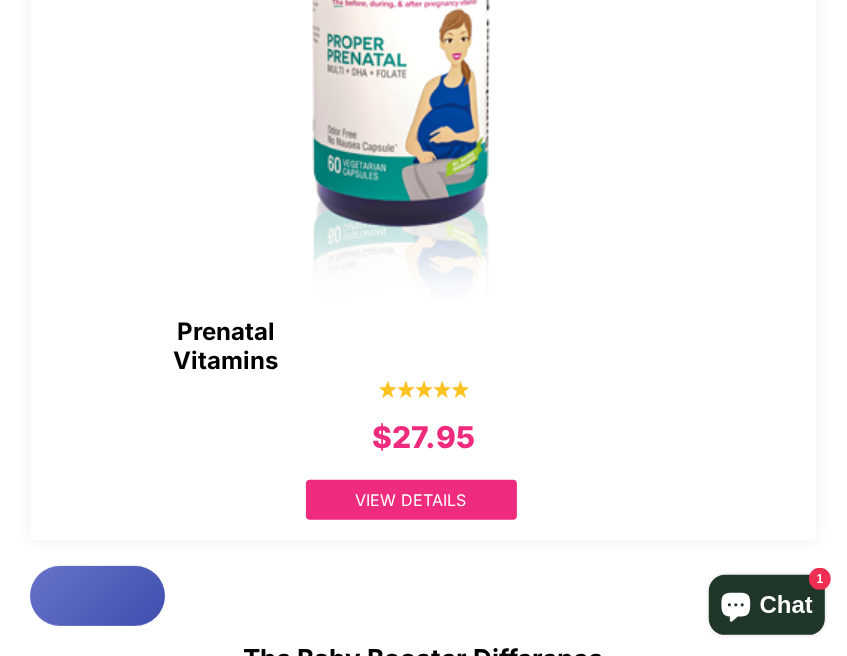 click on "View Details" at bounding box center [411, 500] 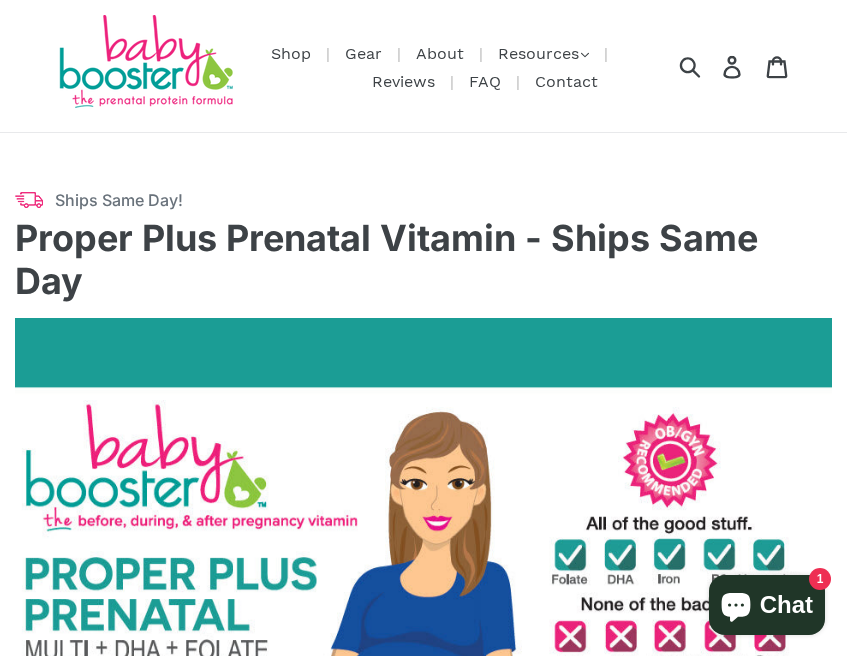 select on "******" 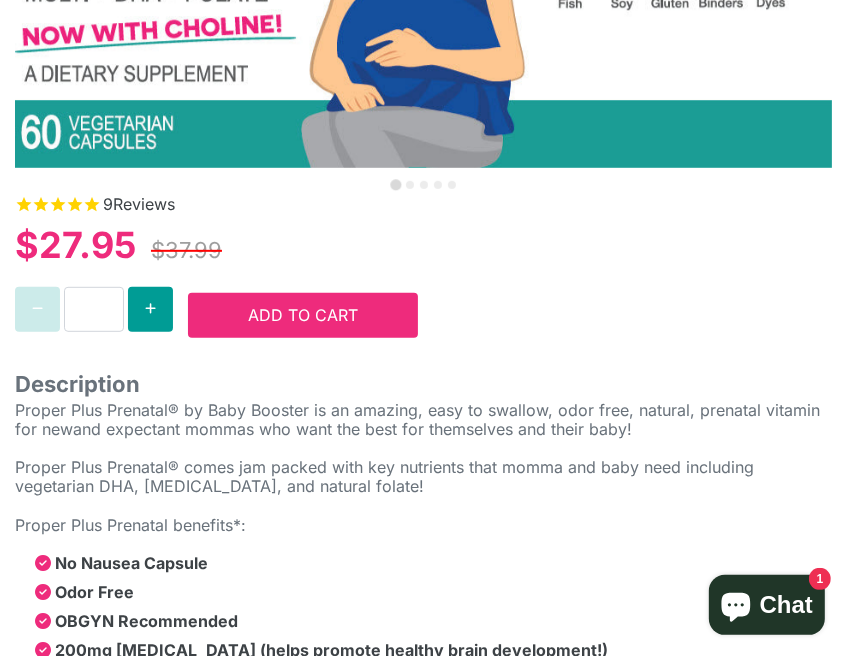scroll, scrollTop: 658, scrollLeft: 0, axis: vertical 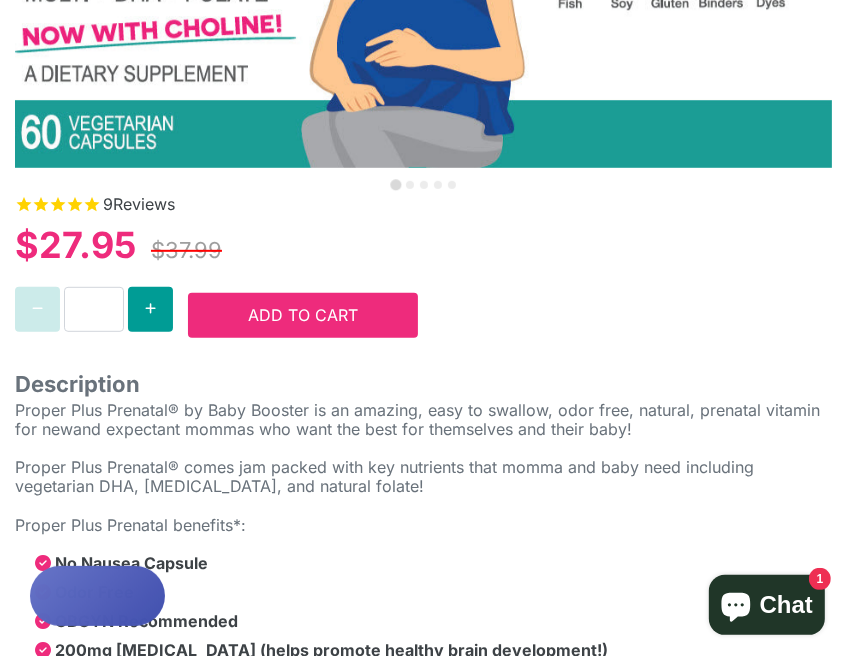 click on "Add to Cart" at bounding box center [303, 315] 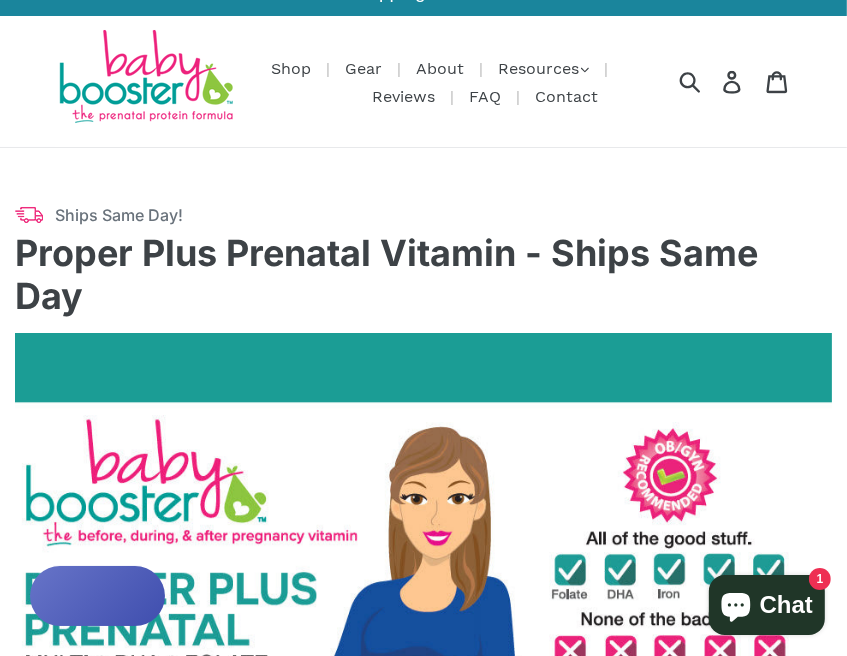 scroll, scrollTop: 0, scrollLeft: 0, axis: both 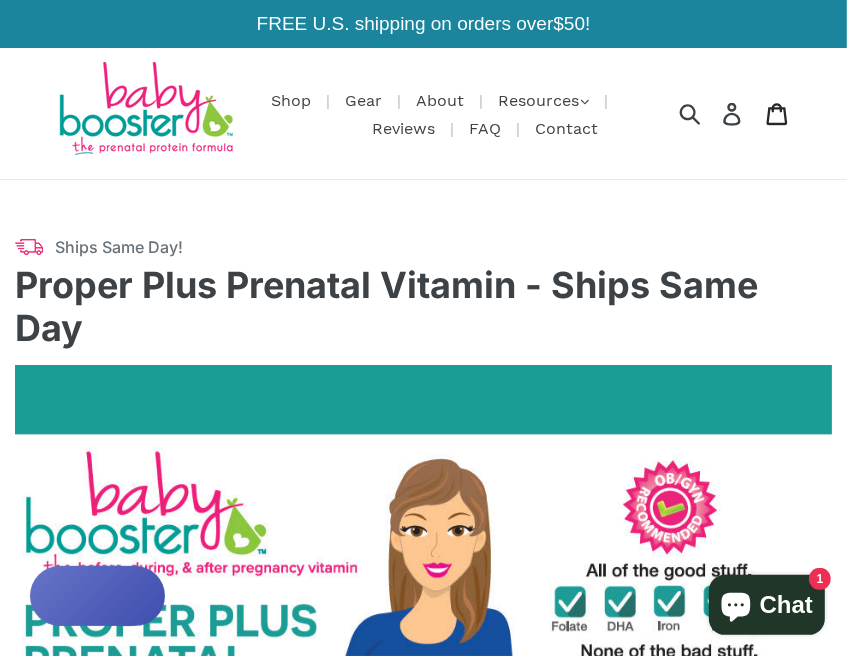click 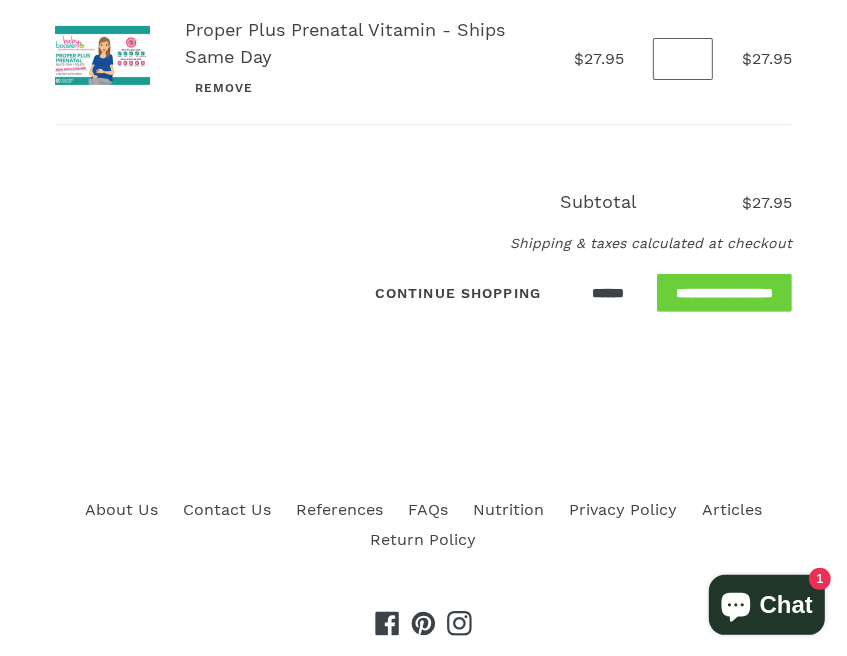 scroll, scrollTop: 316, scrollLeft: 0, axis: vertical 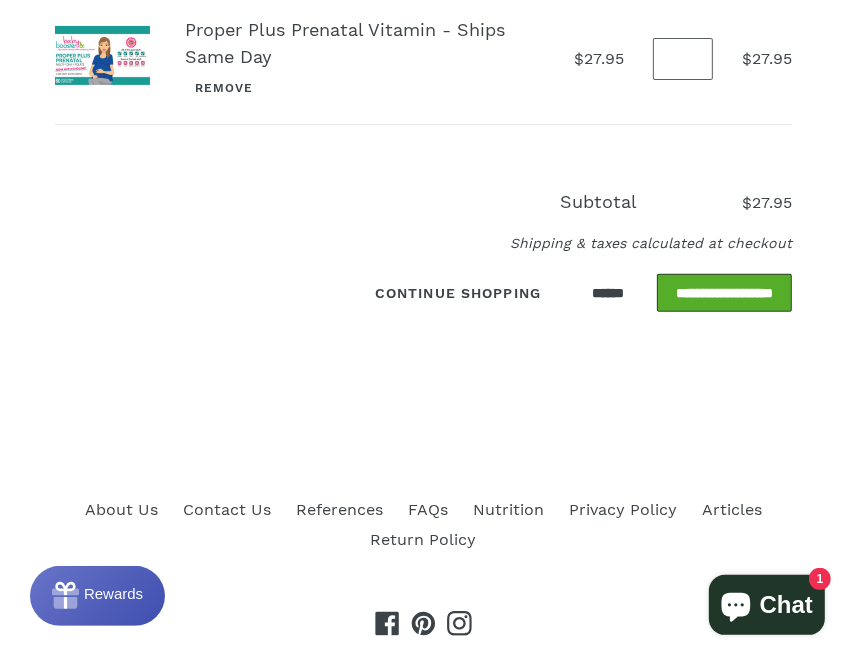 click on "**********" at bounding box center (724, 293) 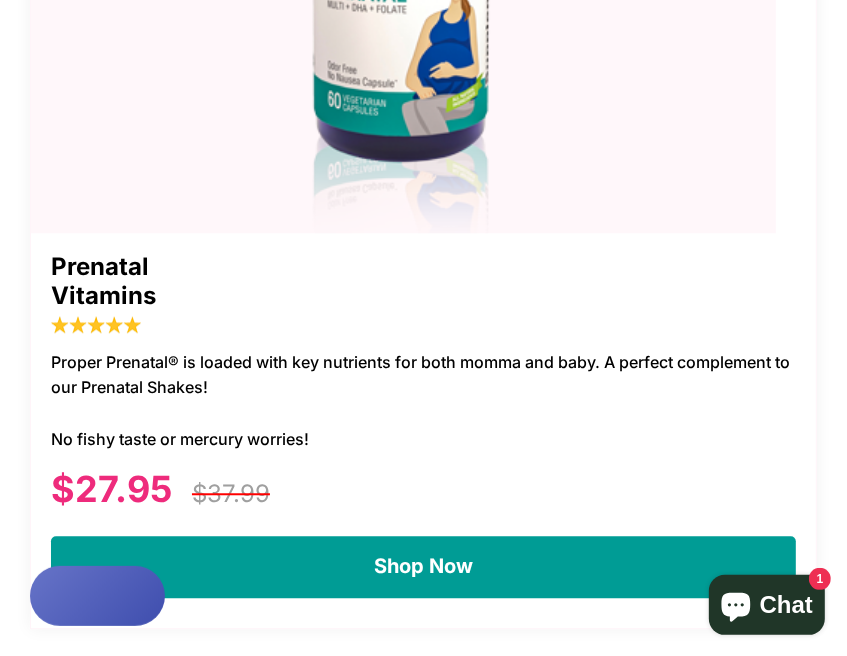 scroll, scrollTop: 7075, scrollLeft: 0, axis: vertical 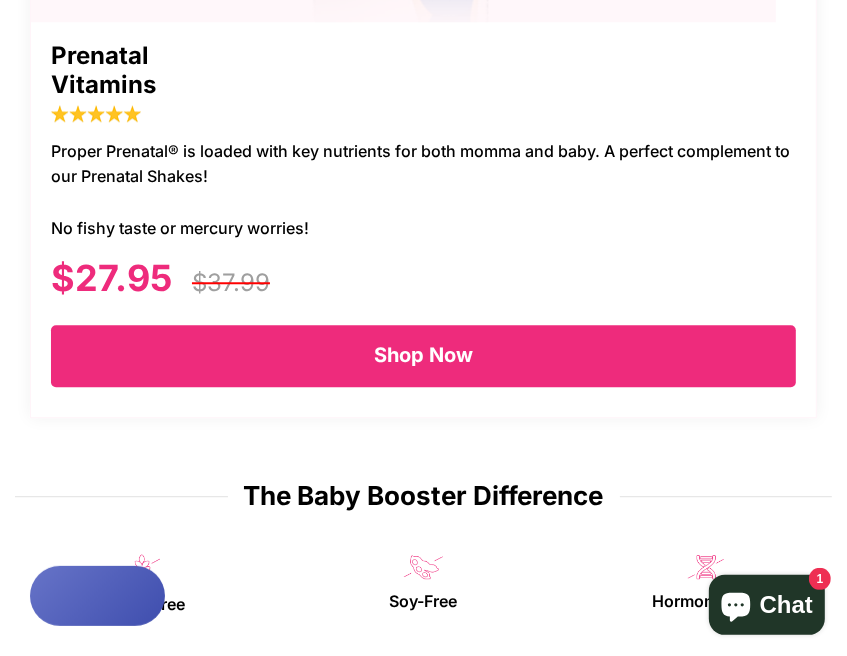 click on "Shop Now" at bounding box center [423, 356] 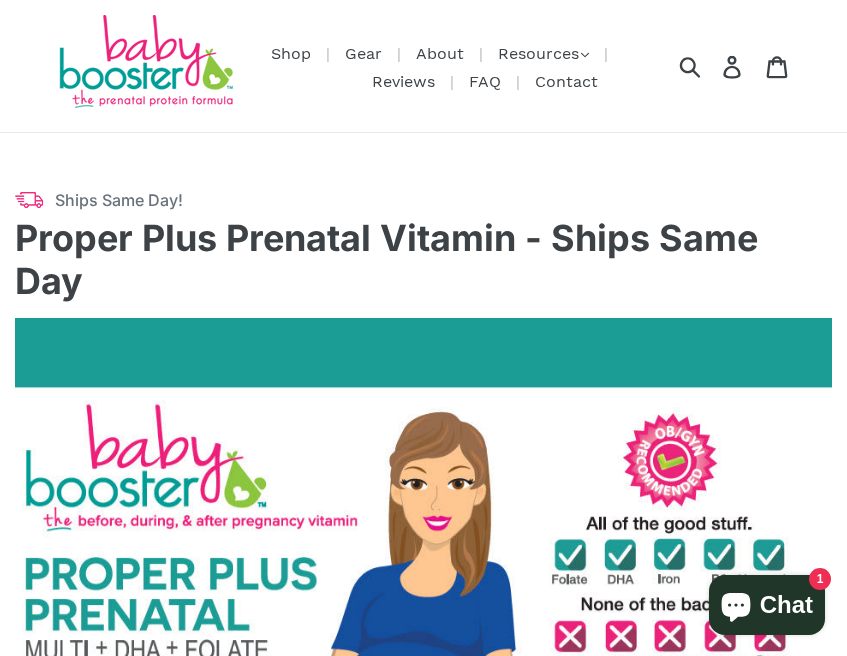 select on "******" 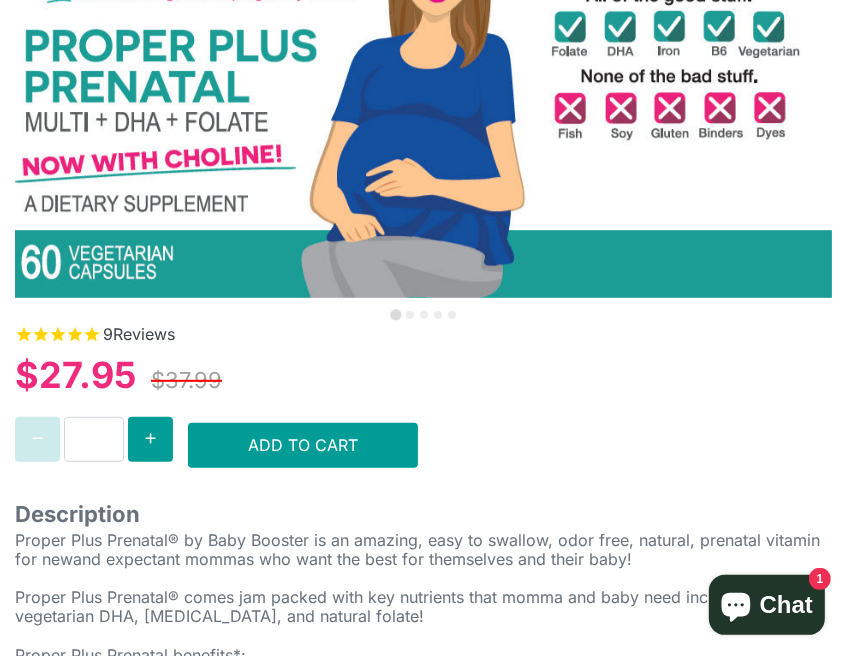 scroll, scrollTop: 528, scrollLeft: 0, axis: vertical 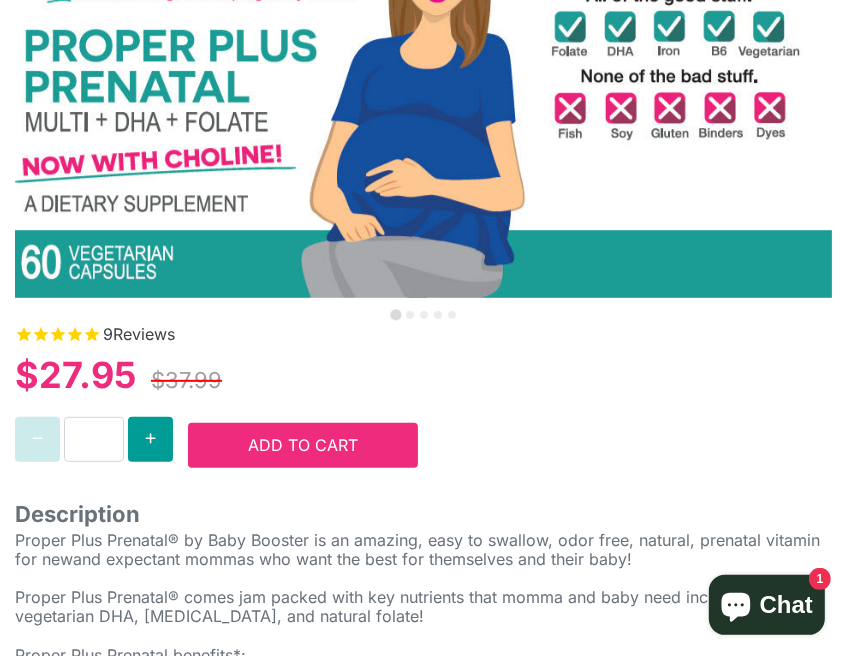 click on "Add to Cart" at bounding box center [303, 445] 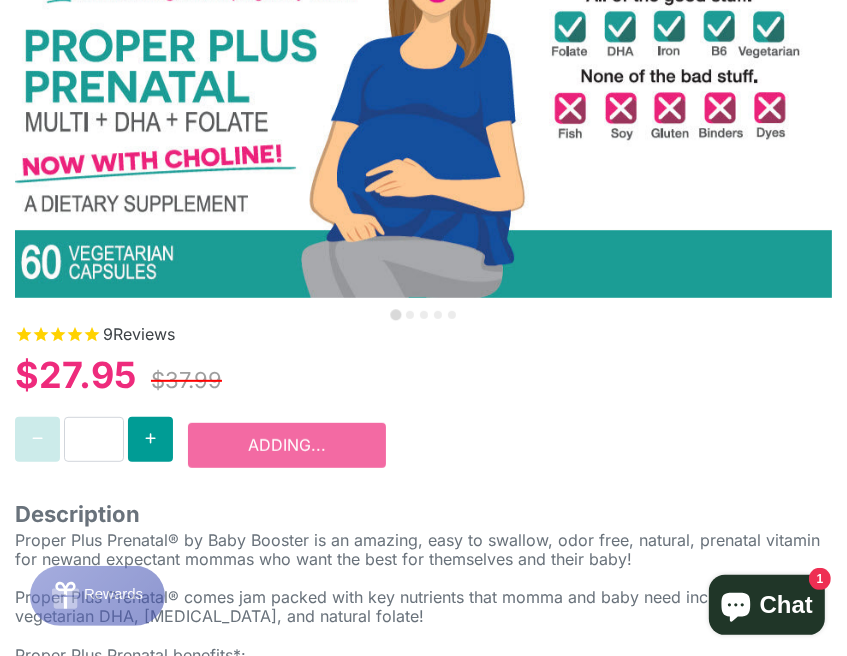 scroll, scrollTop: 0, scrollLeft: 0, axis: both 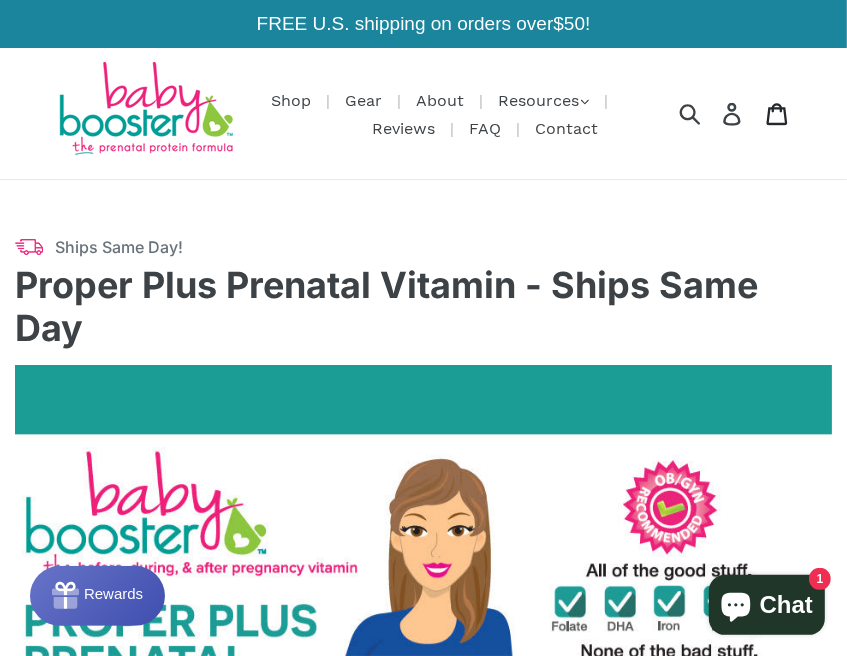 click 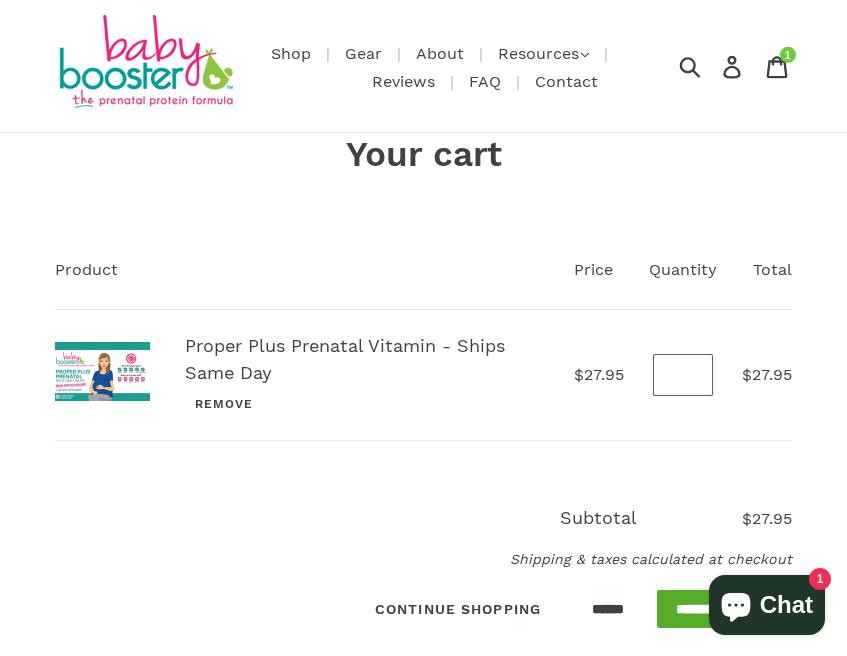 scroll, scrollTop: 0, scrollLeft: 0, axis: both 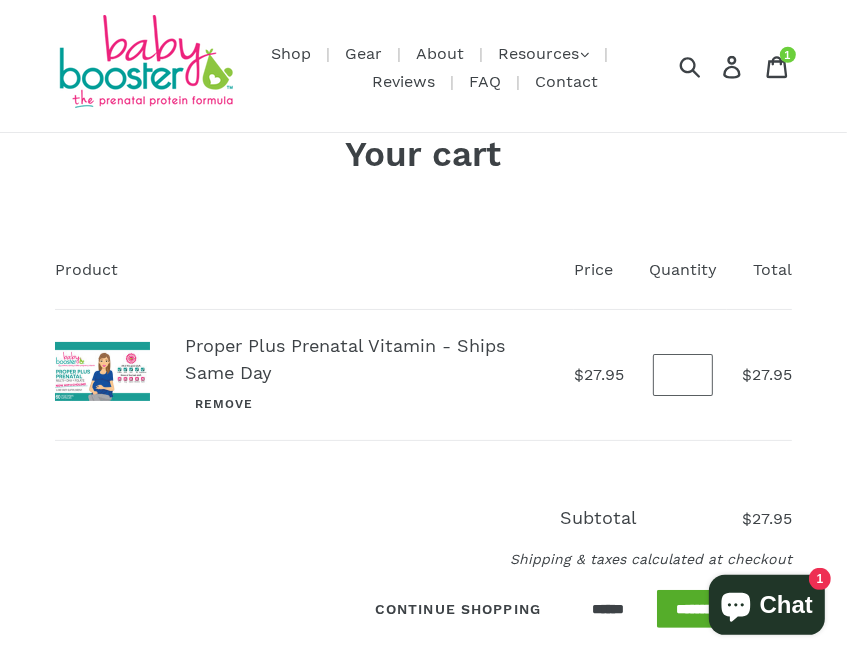 click on "**********" at bounding box center (724, 609) 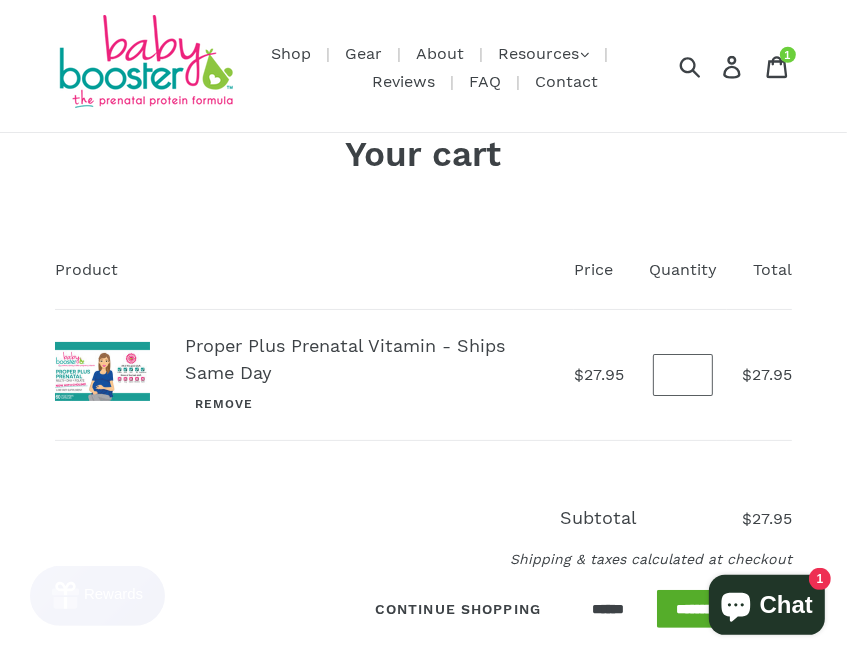 scroll, scrollTop: 0, scrollLeft: 0, axis: both 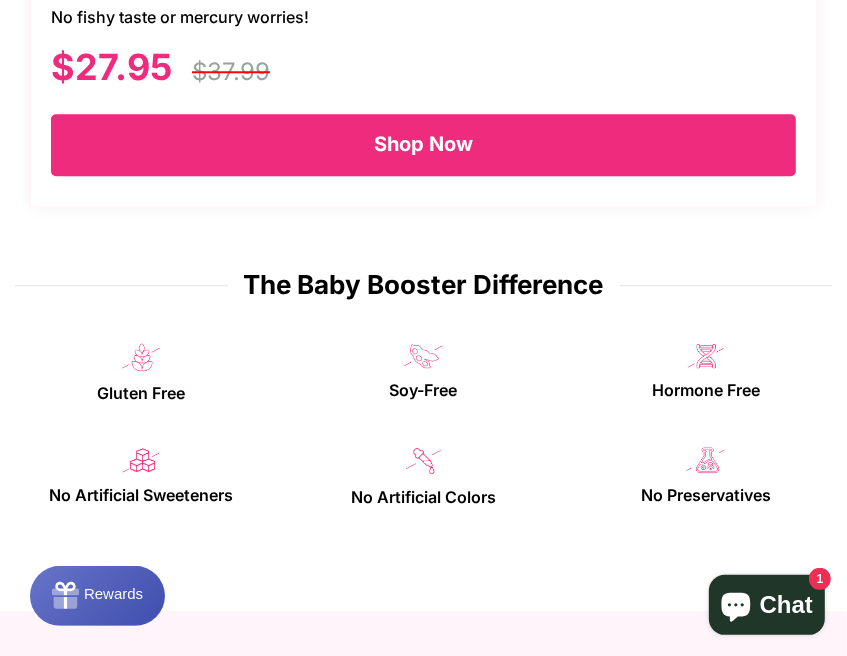drag, startPoint x: 464, startPoint y: 92, endPoint x: 455, endPoint y: 101, distance: 12.727922 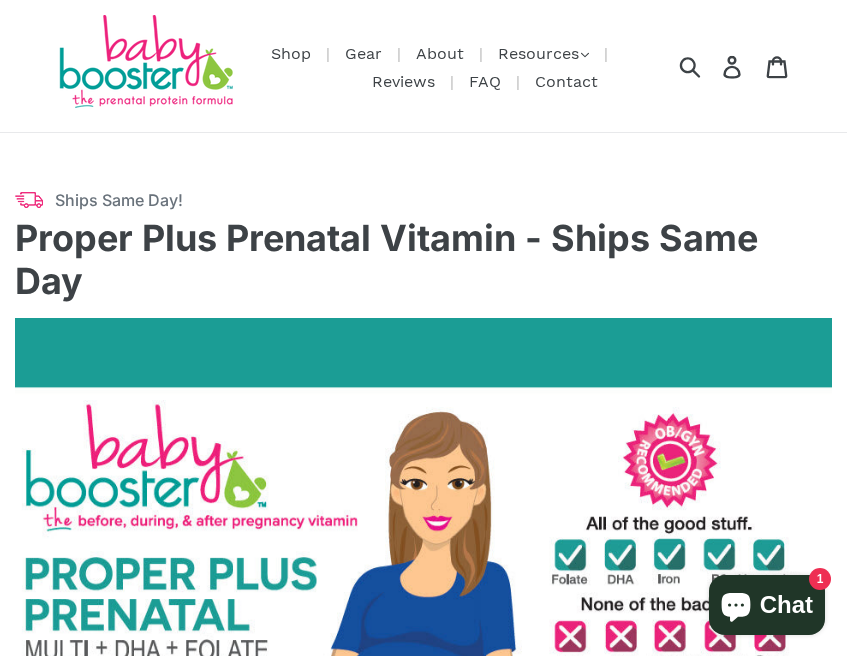 select on "******" 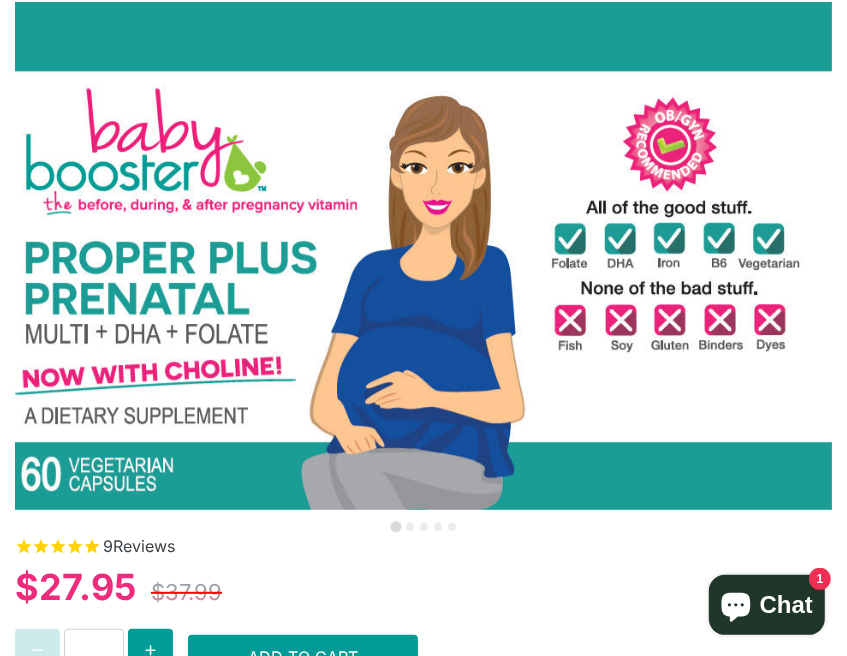 scroll, scrollTop: 739, scrollLeft: 0, axis: vertical 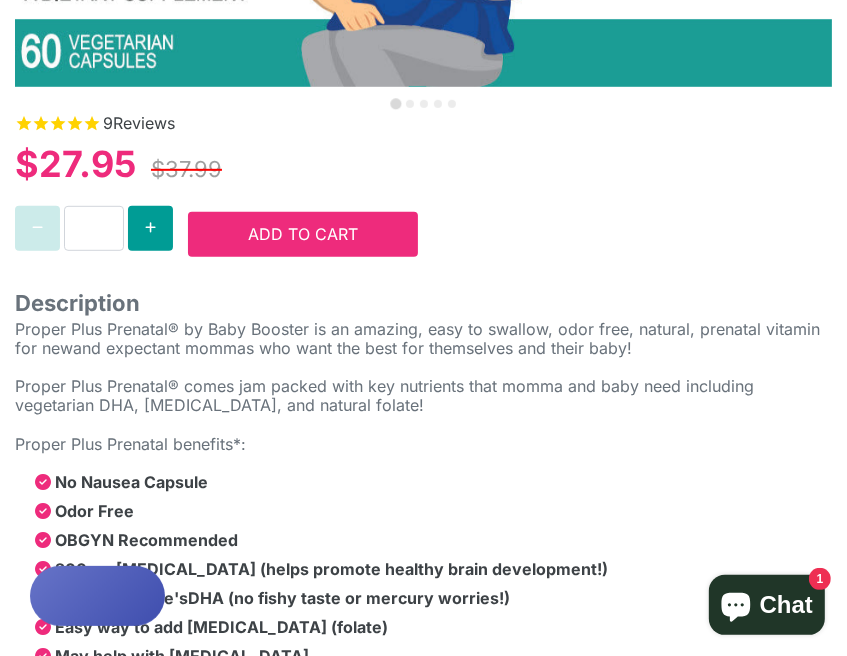 click on "Add to Cart" at bounding box center (303, 234) 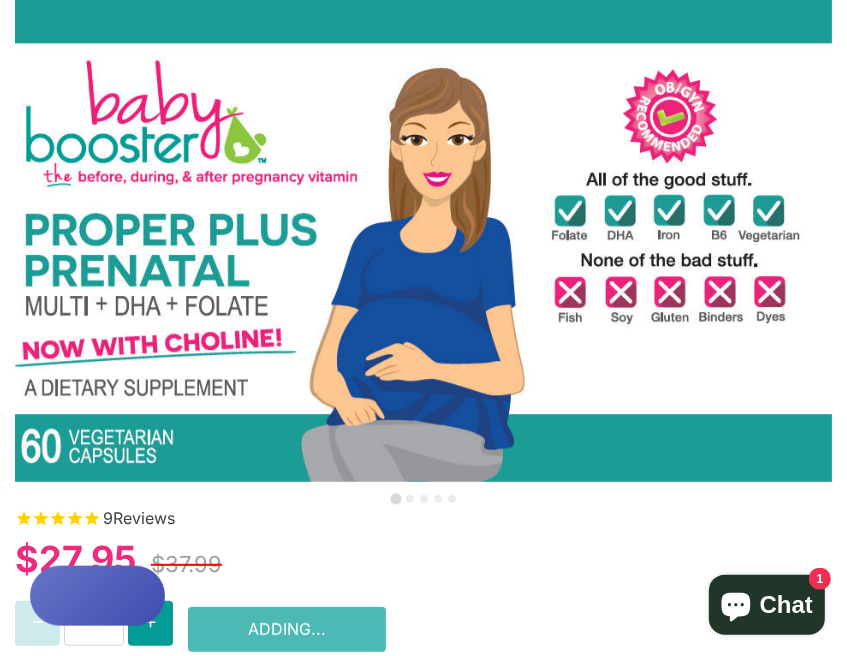 scroll, scrollTop: 0, scrollLeft: 0, axis: both 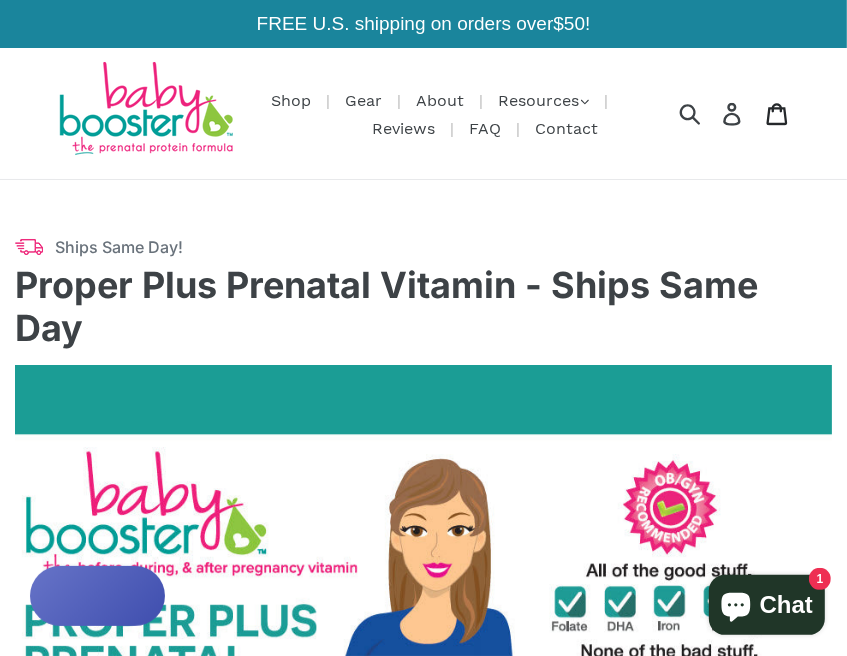 click 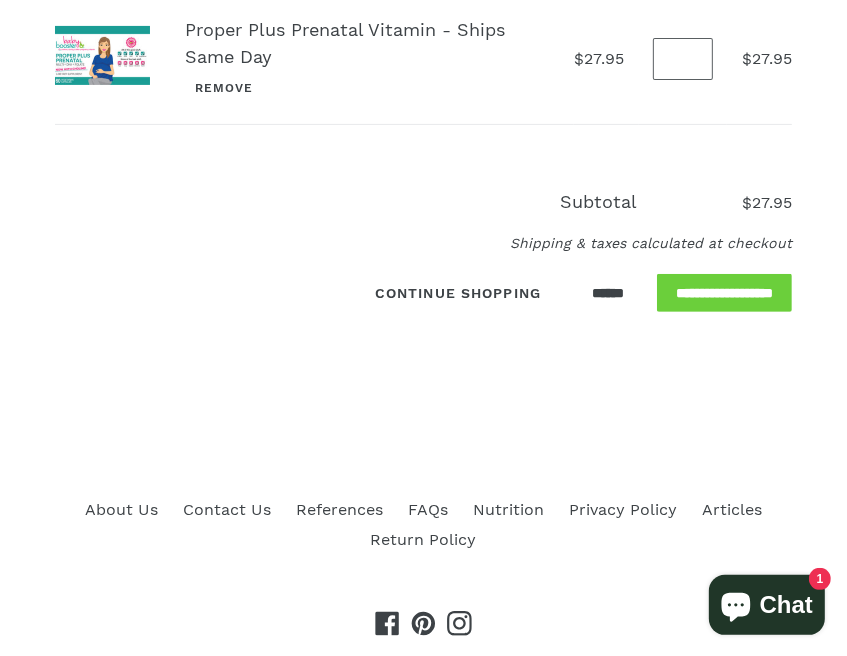 scroll, scrollTop: 316, scrollLeft: 0, axis: vertical 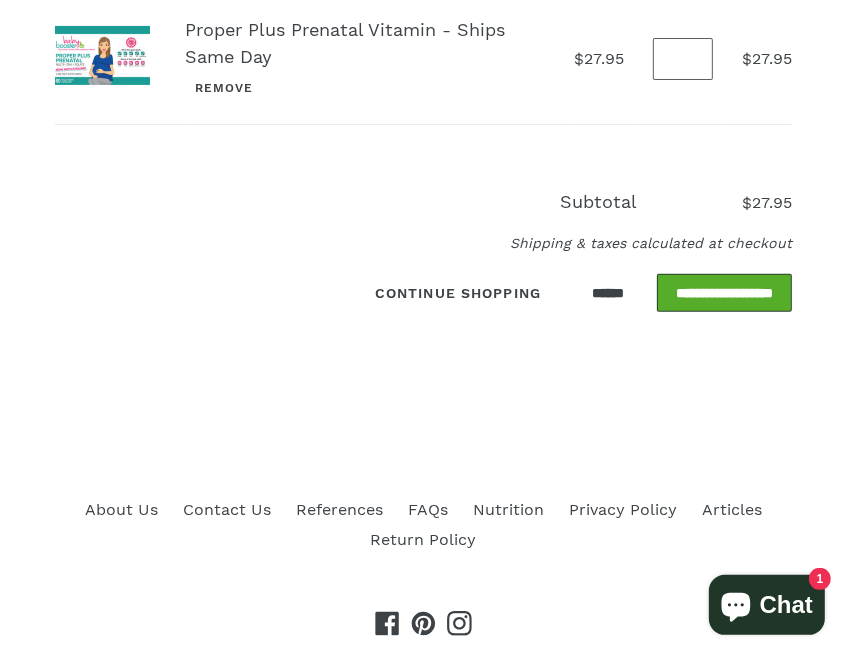 click on "**********" at bounding box center (724, 293) 